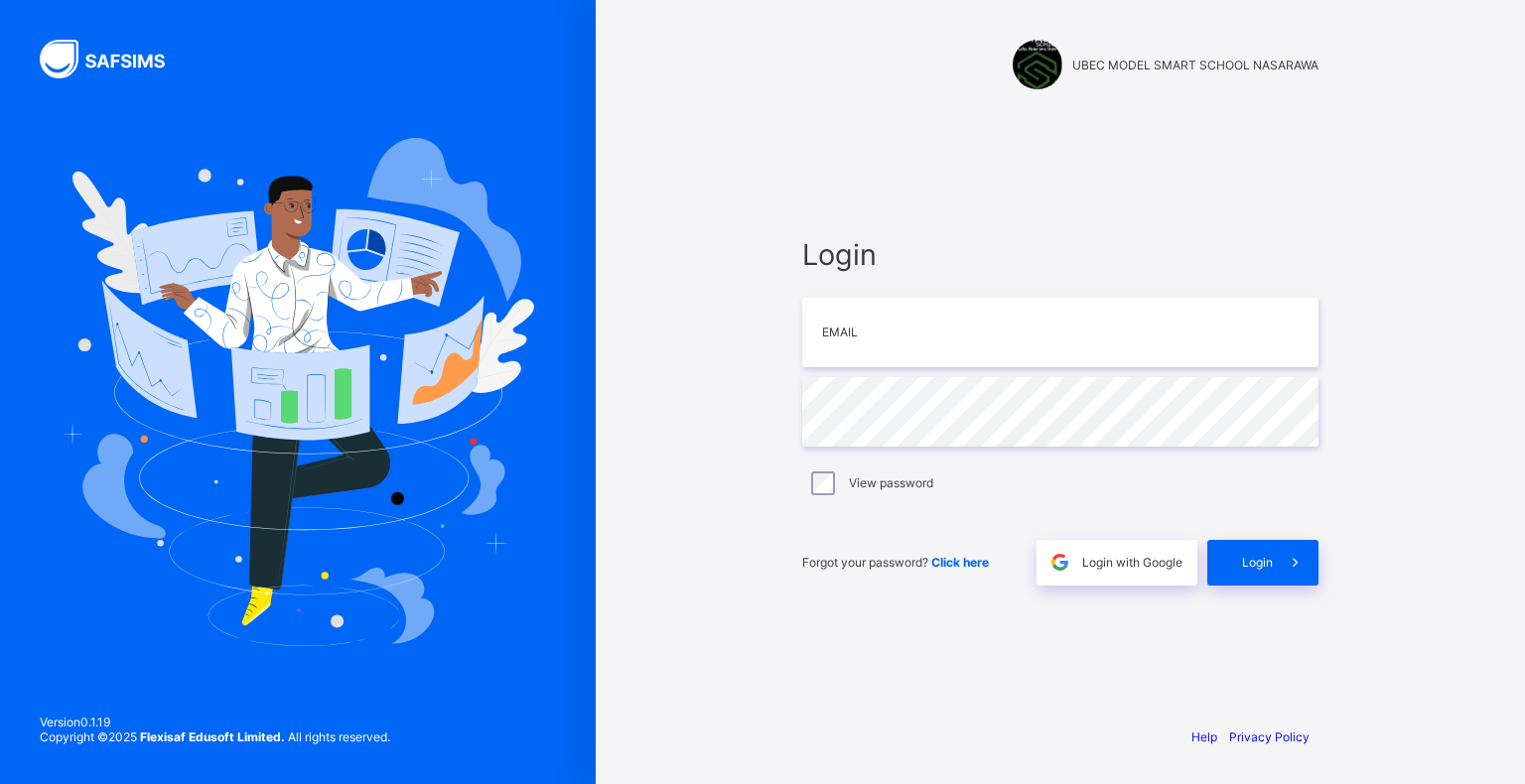 scroll, scrollTop: 0, scrollLeft: 0, axis: both 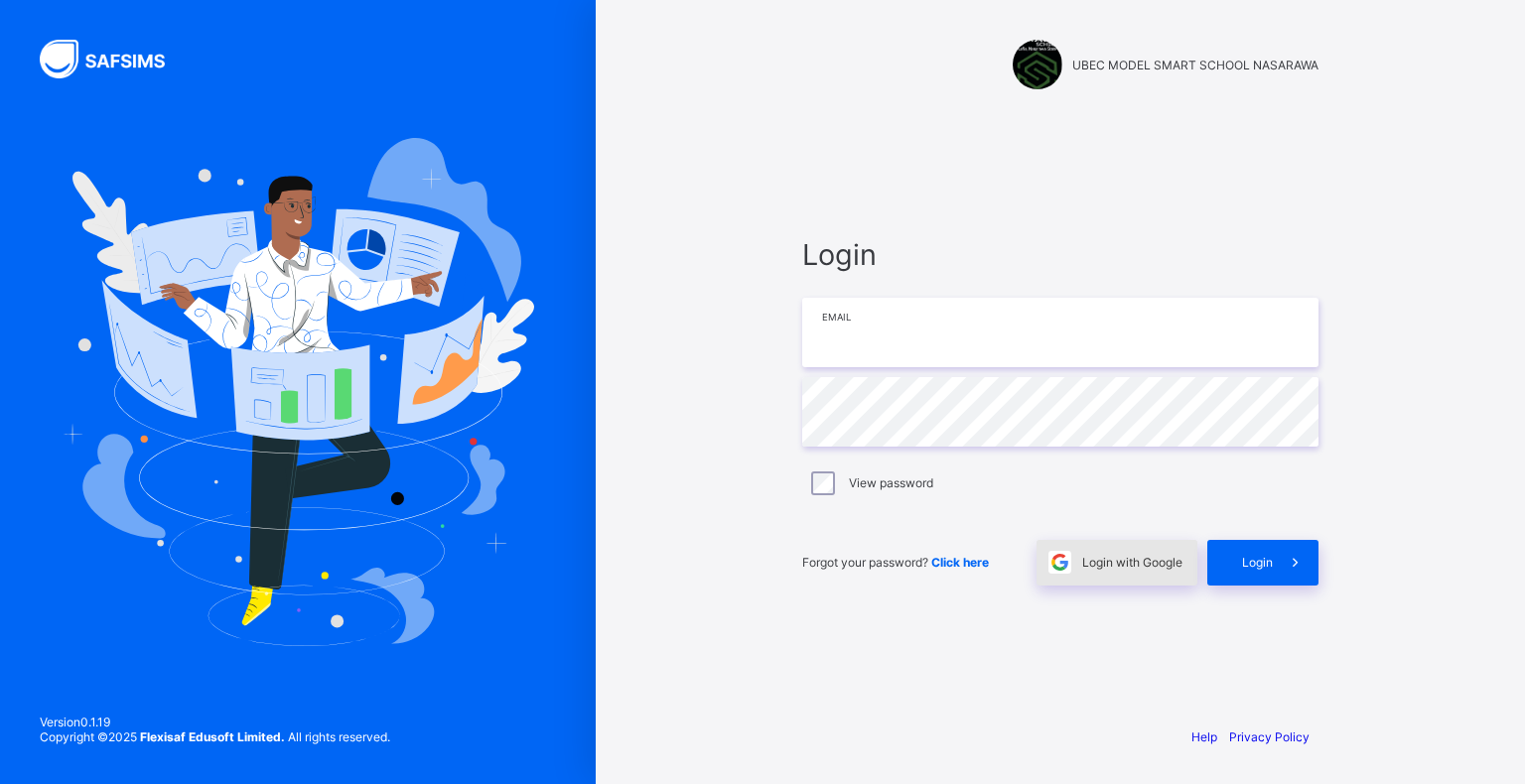 type on "**********" 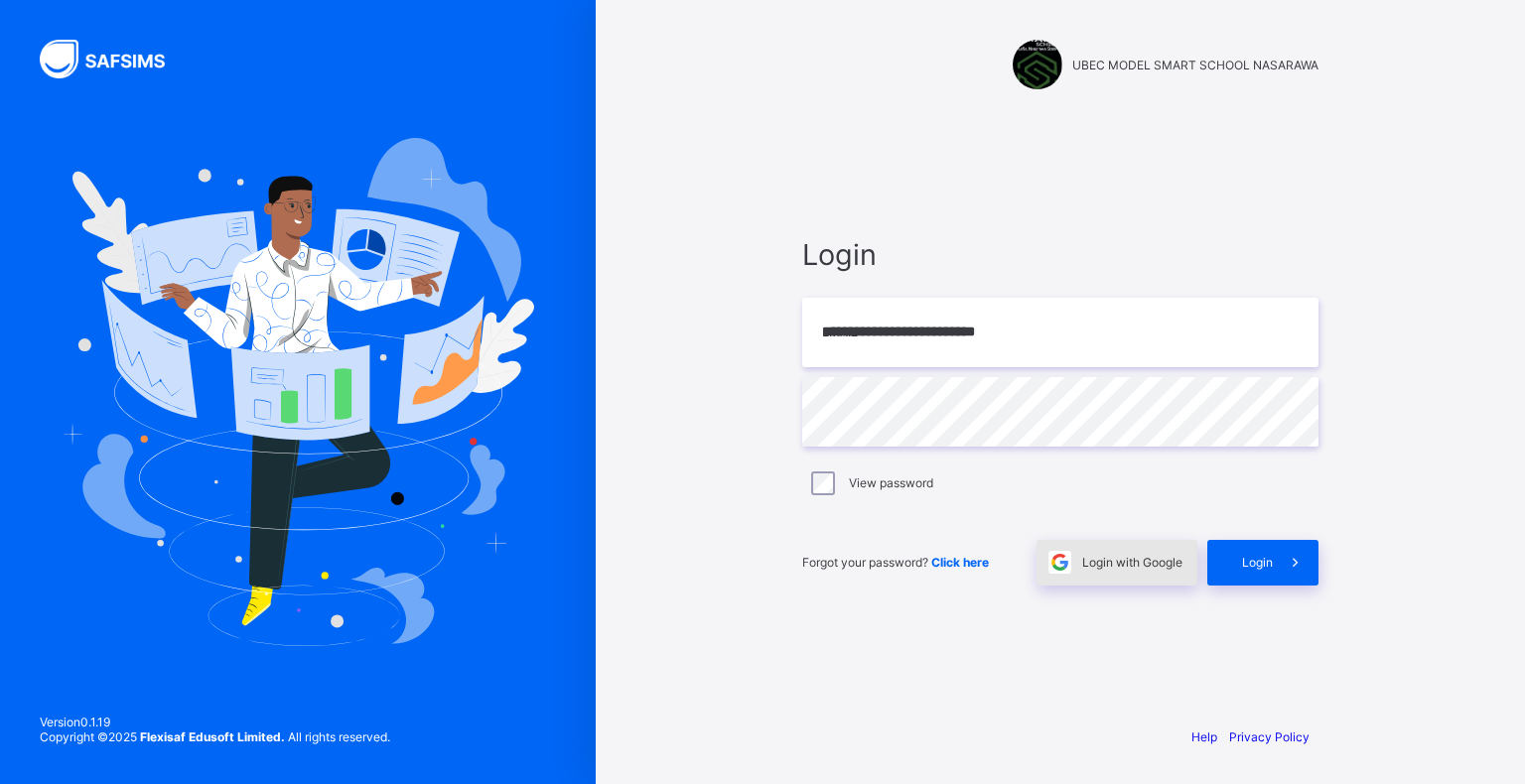 click on "Login with Google" at bounding box center [1132, 562] 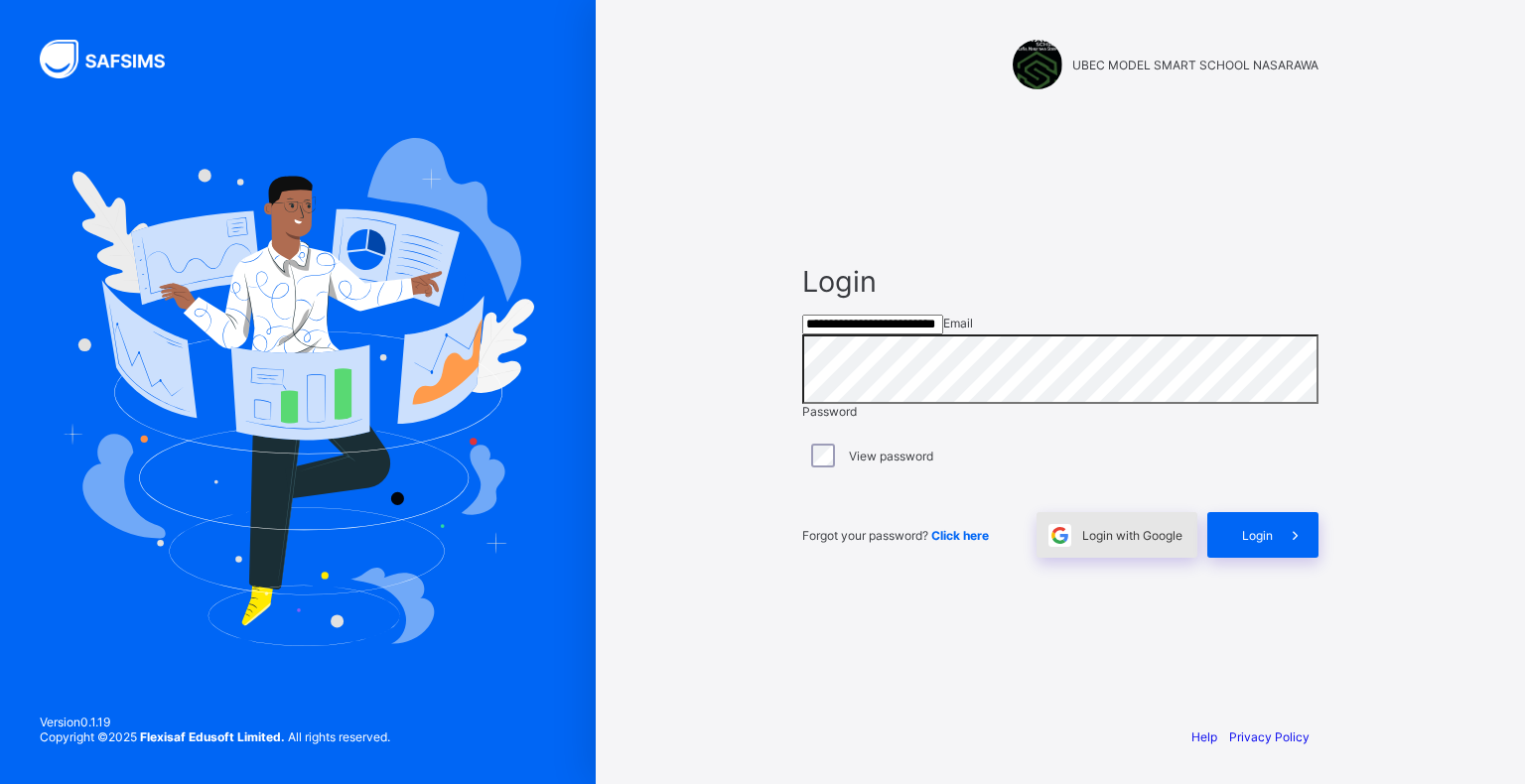 click on "Login with Google" at bounding box center [1132, 535] 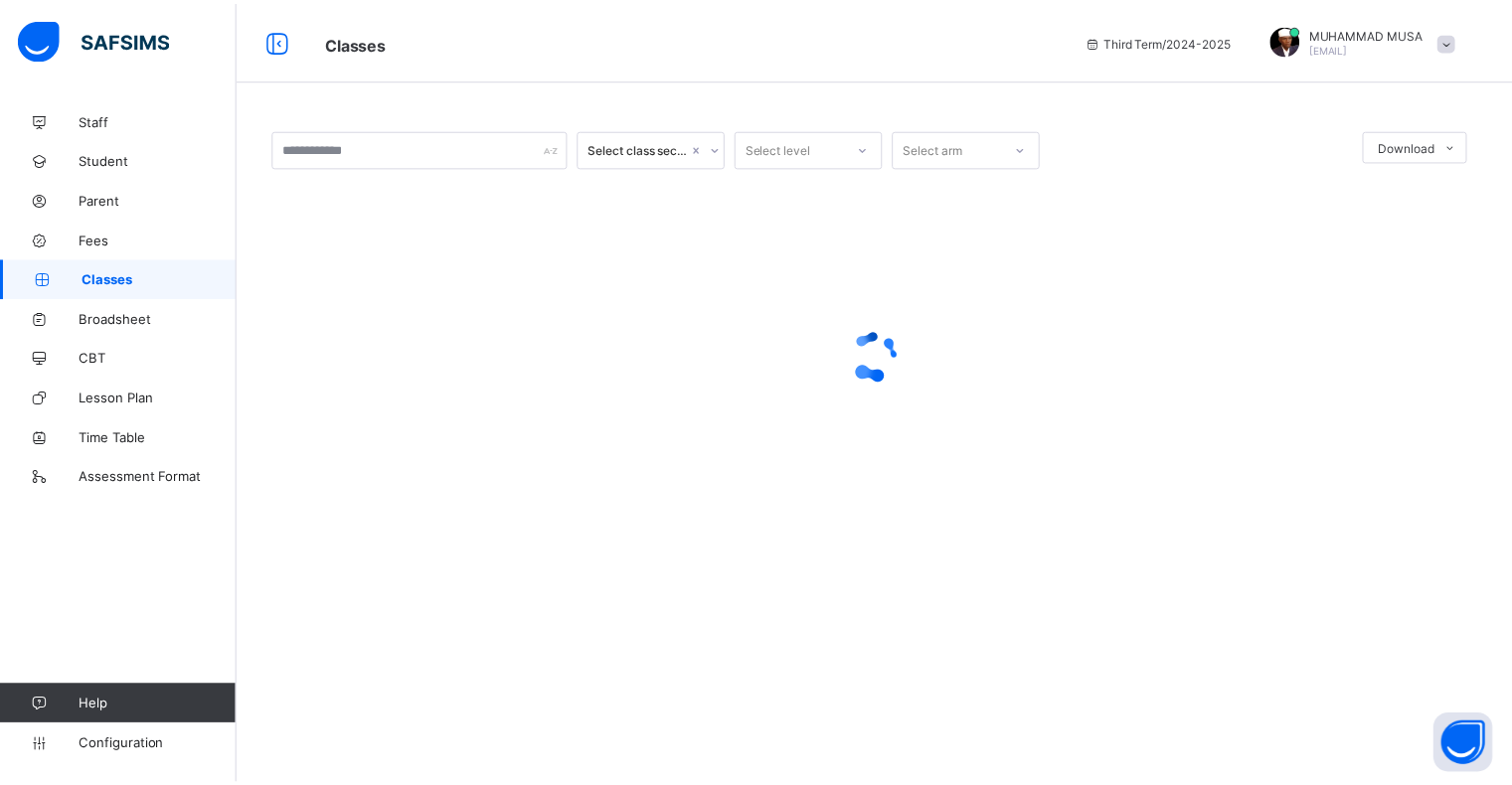 scroll, scrollTop: 0, scrollLeft: 0, axis: both 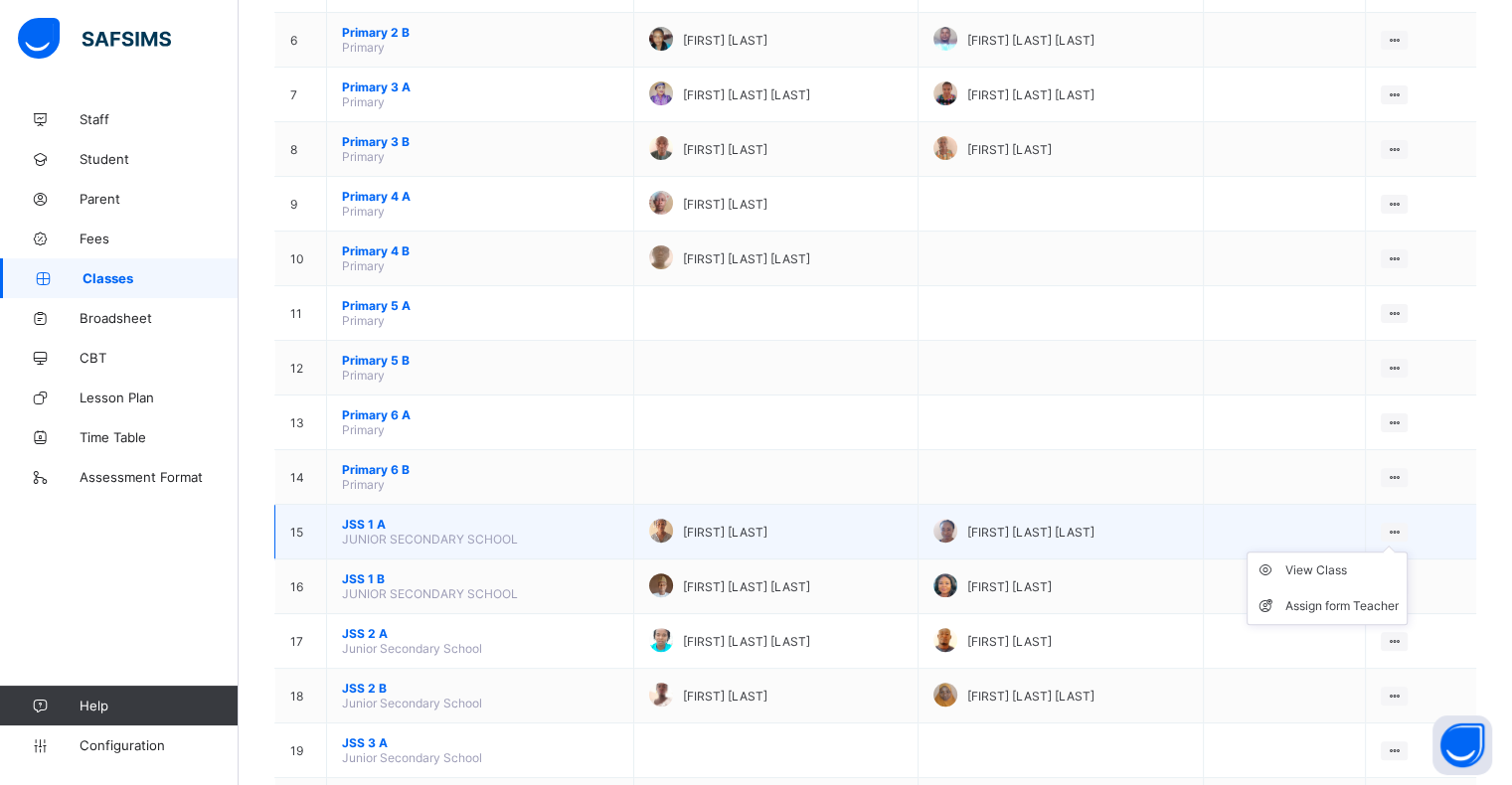 click on "View Class Assign form Teacher" at bounding box center [1327, 588] 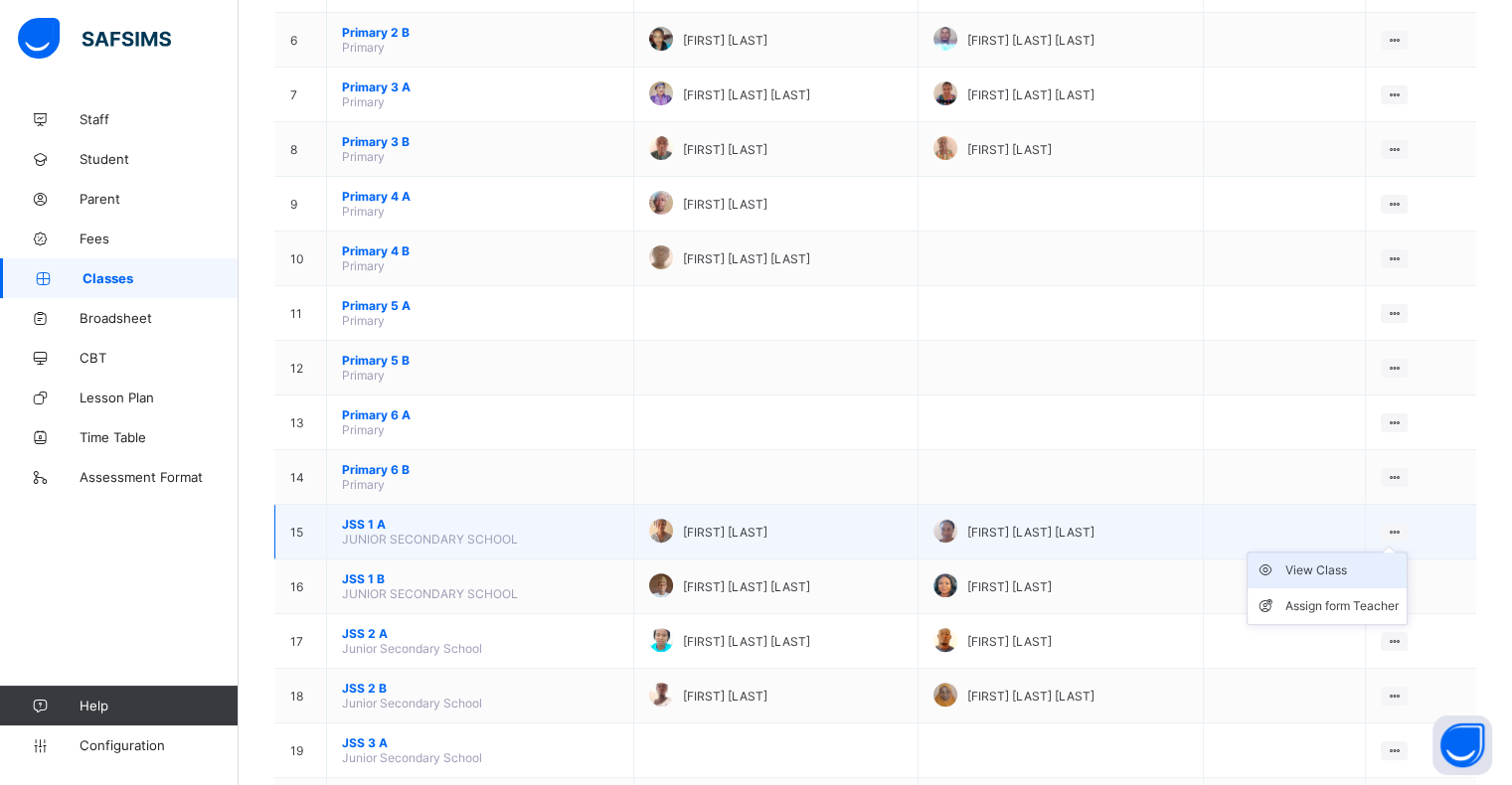 click on "View Class" at bounding box center [1342, 570] 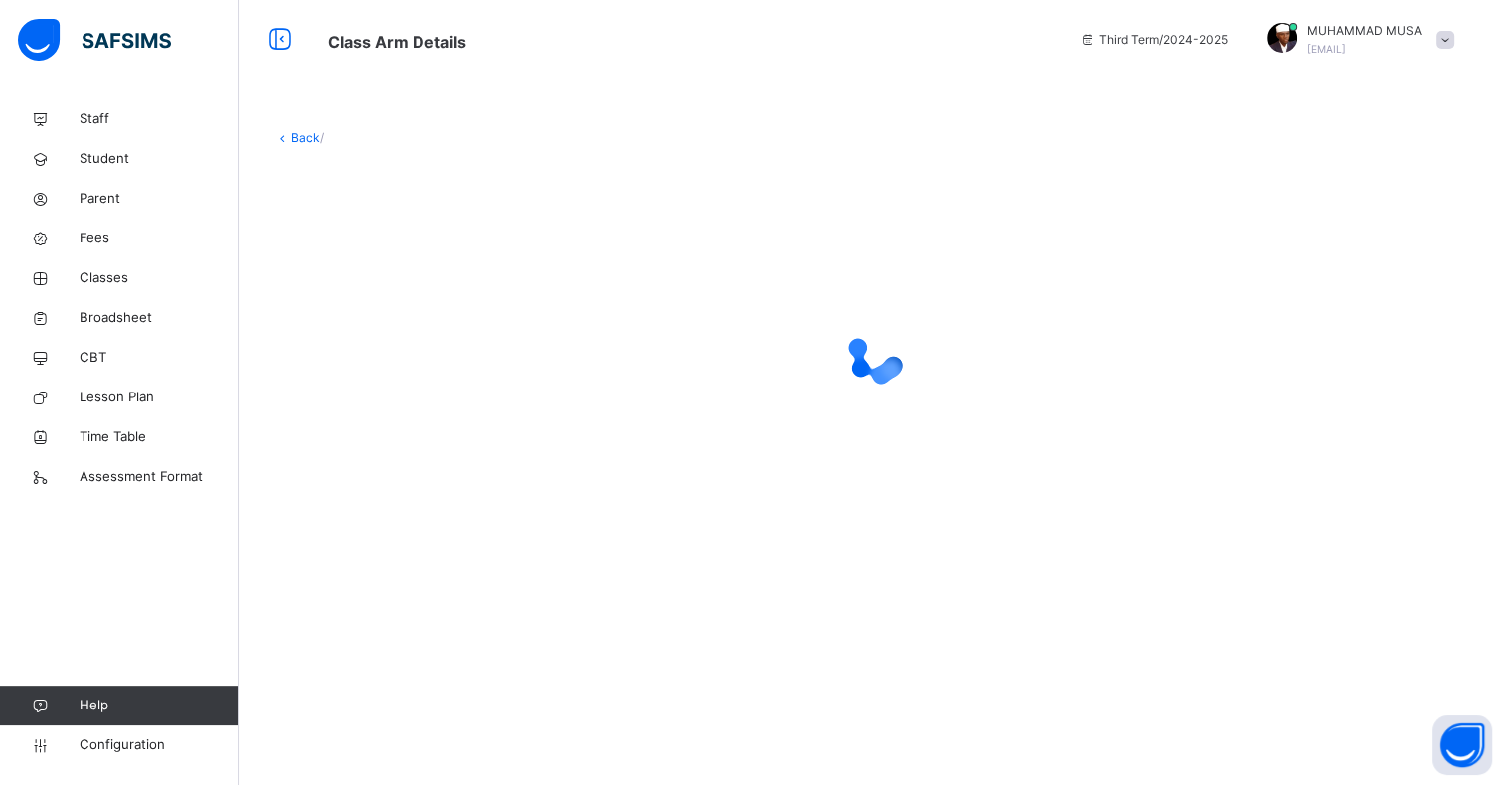scroll, scrollTop: 0, scrollLeft: 0, axis: both 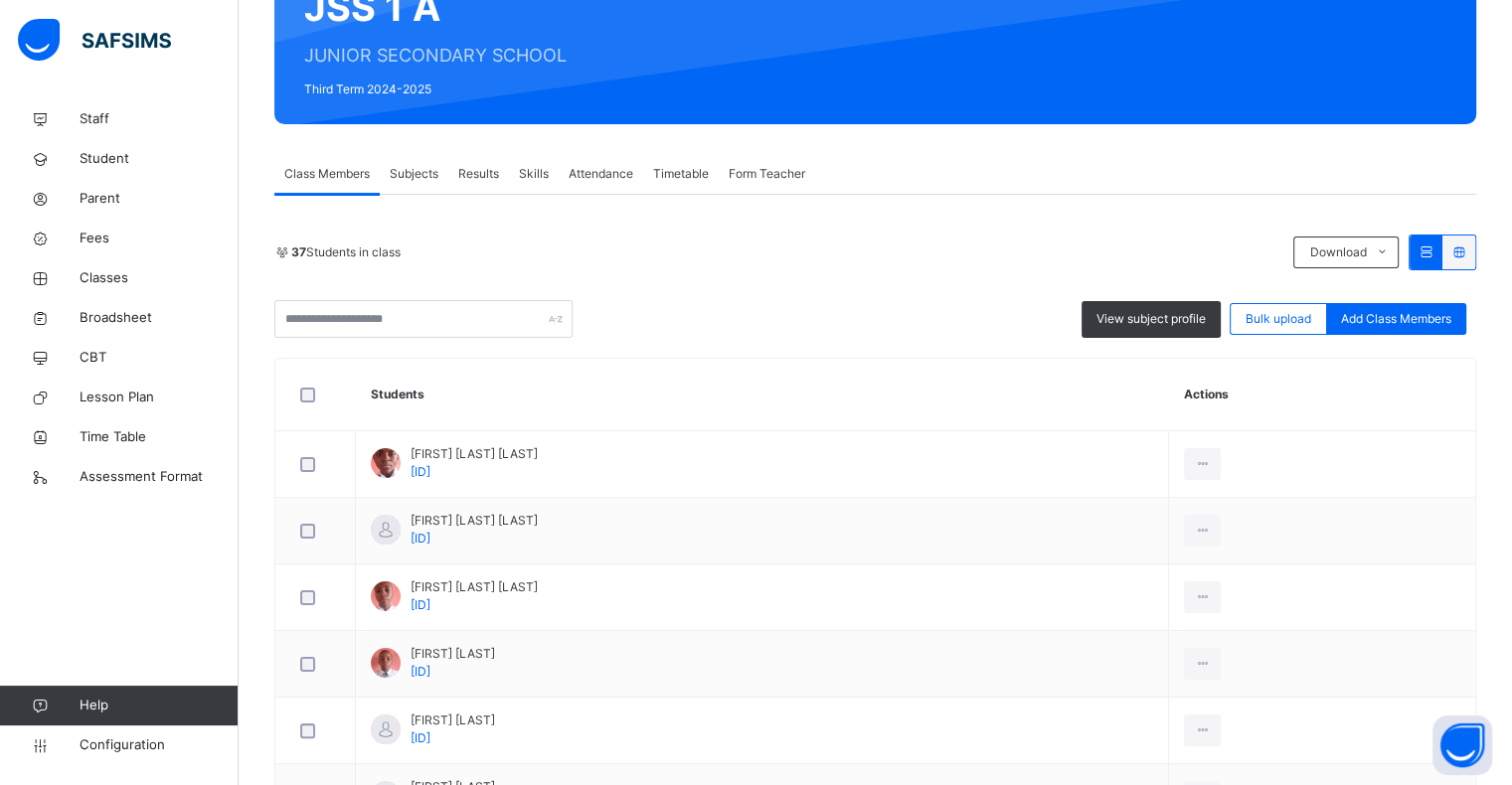 click on "Subjects" at bounding box center [414, 174] 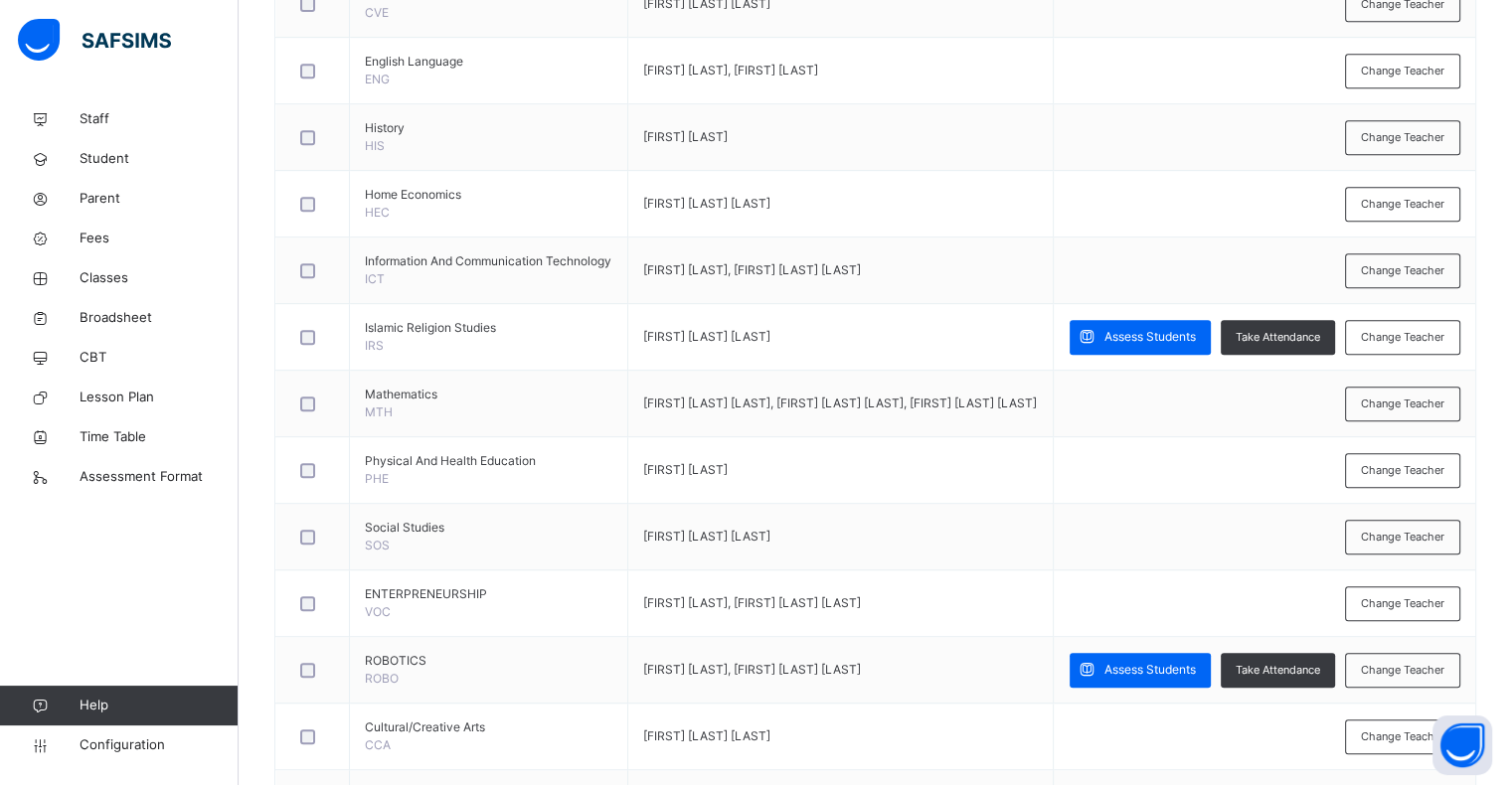 scroll, scrollTop: 945, scrollLeft: 0, axis: vertical 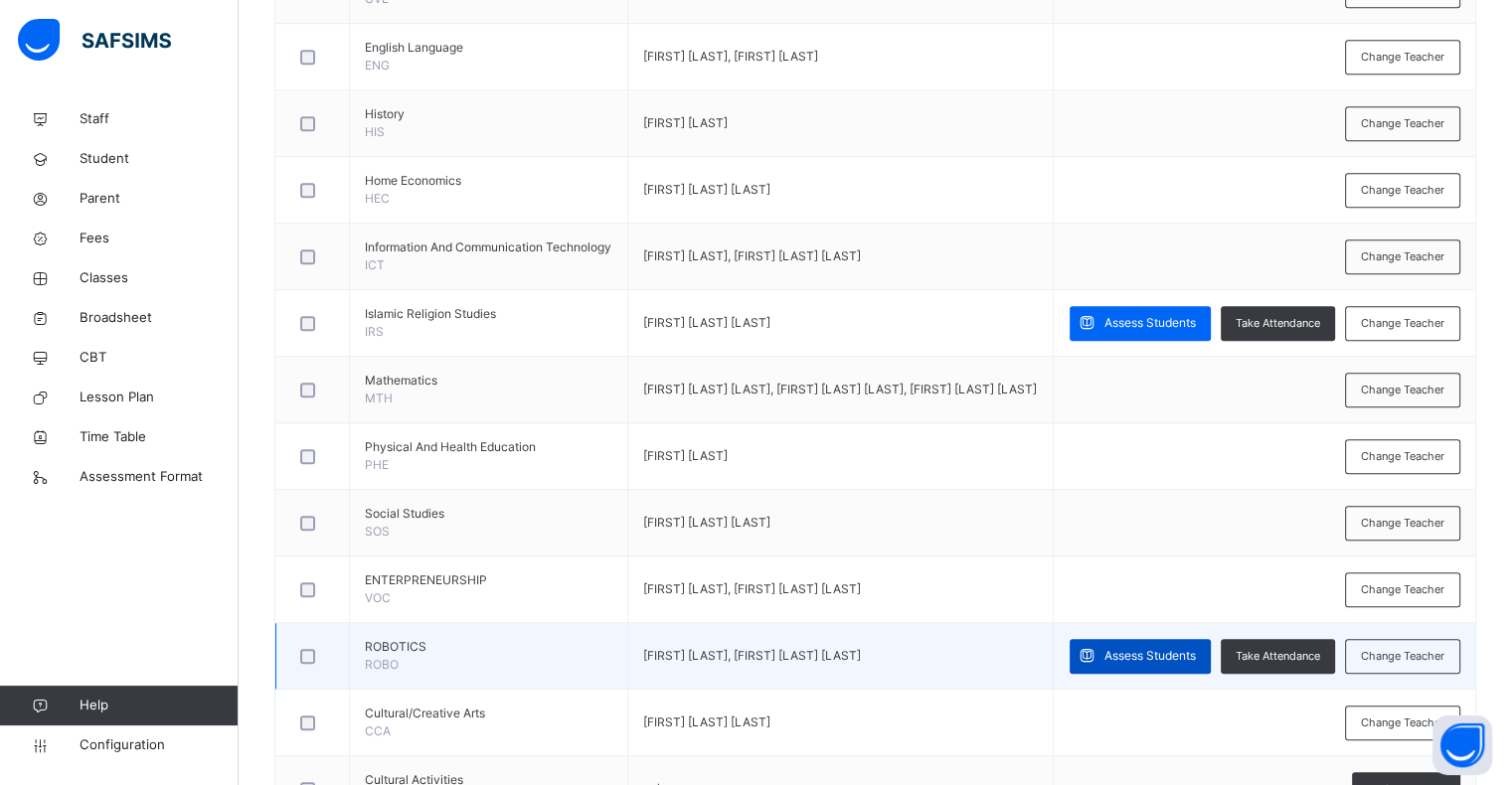 click on "Assess Students" at bounding box center (1150, 656) 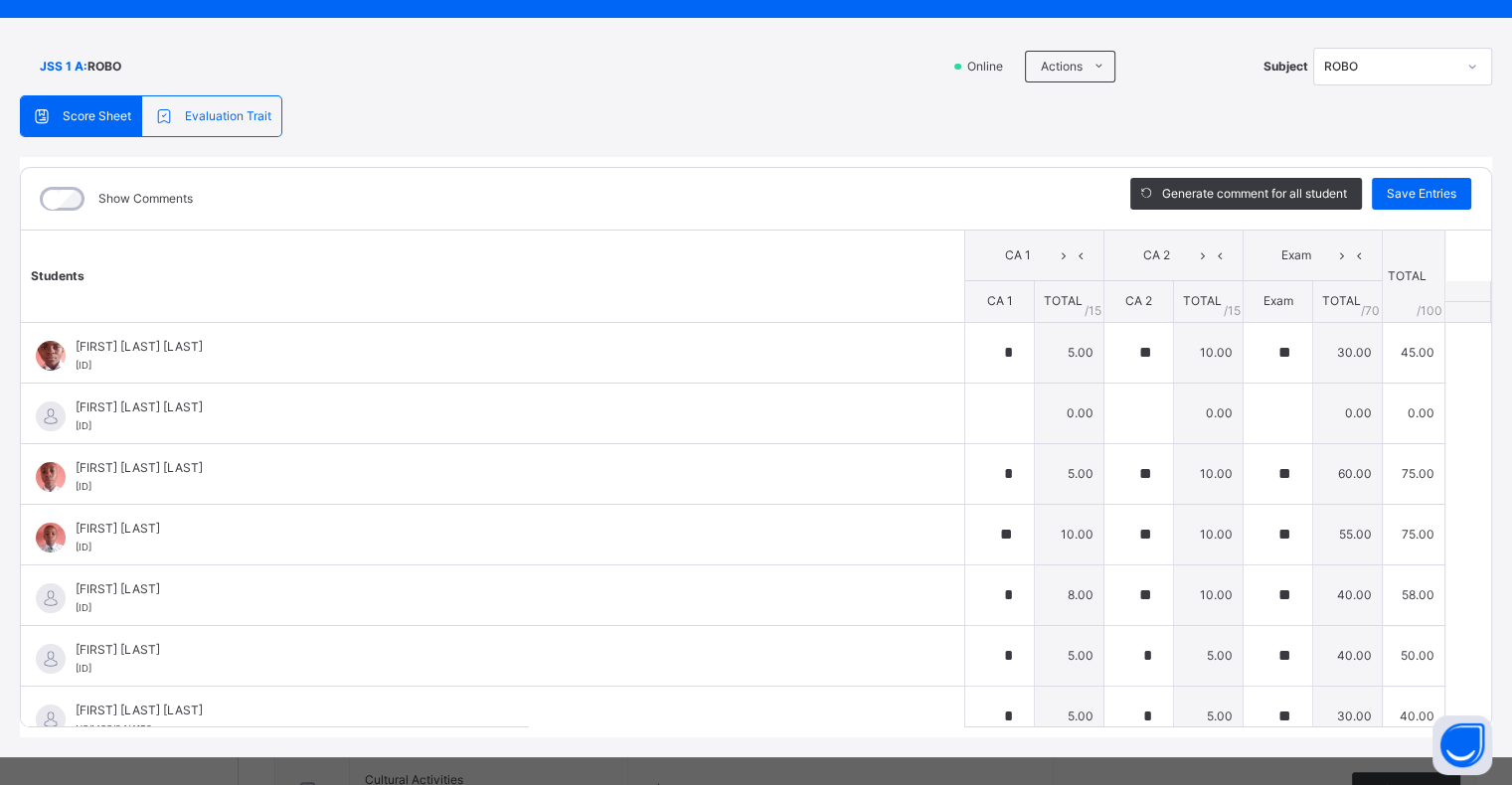 scroll, scrollTop: 119, scrollLeft: 0, axis: vertical 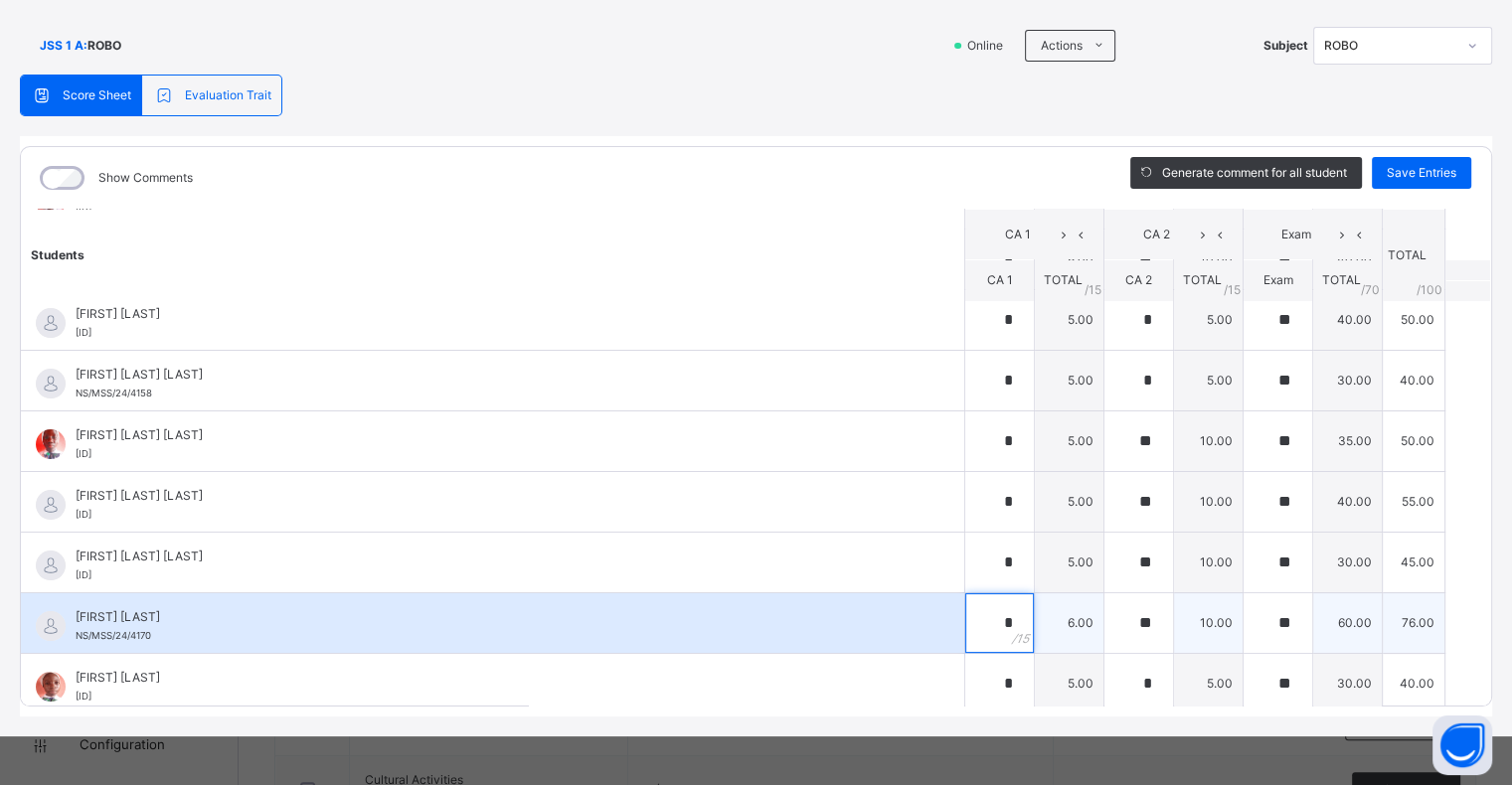 click on "*" at bounding box center [999, 623] 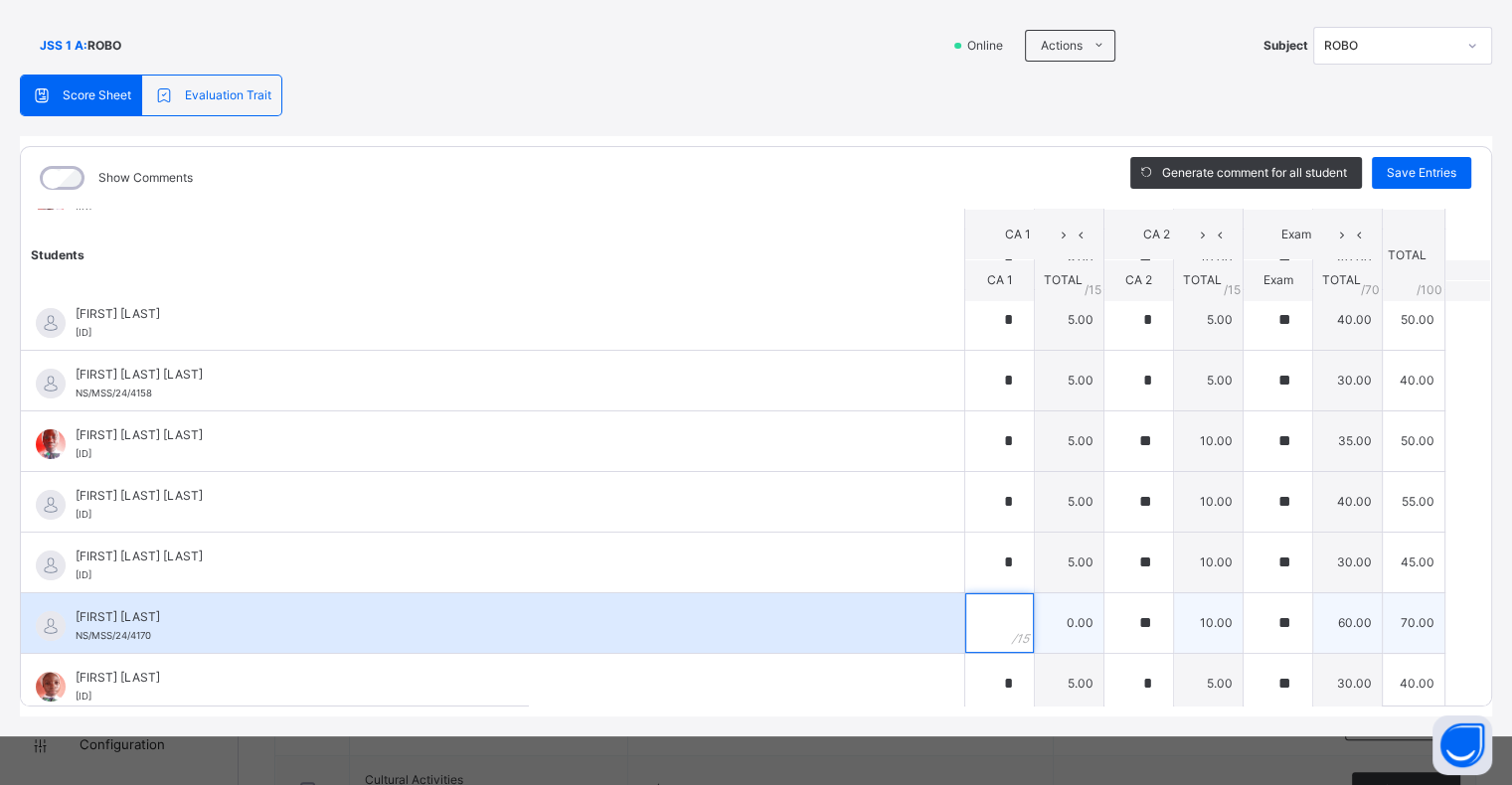 type 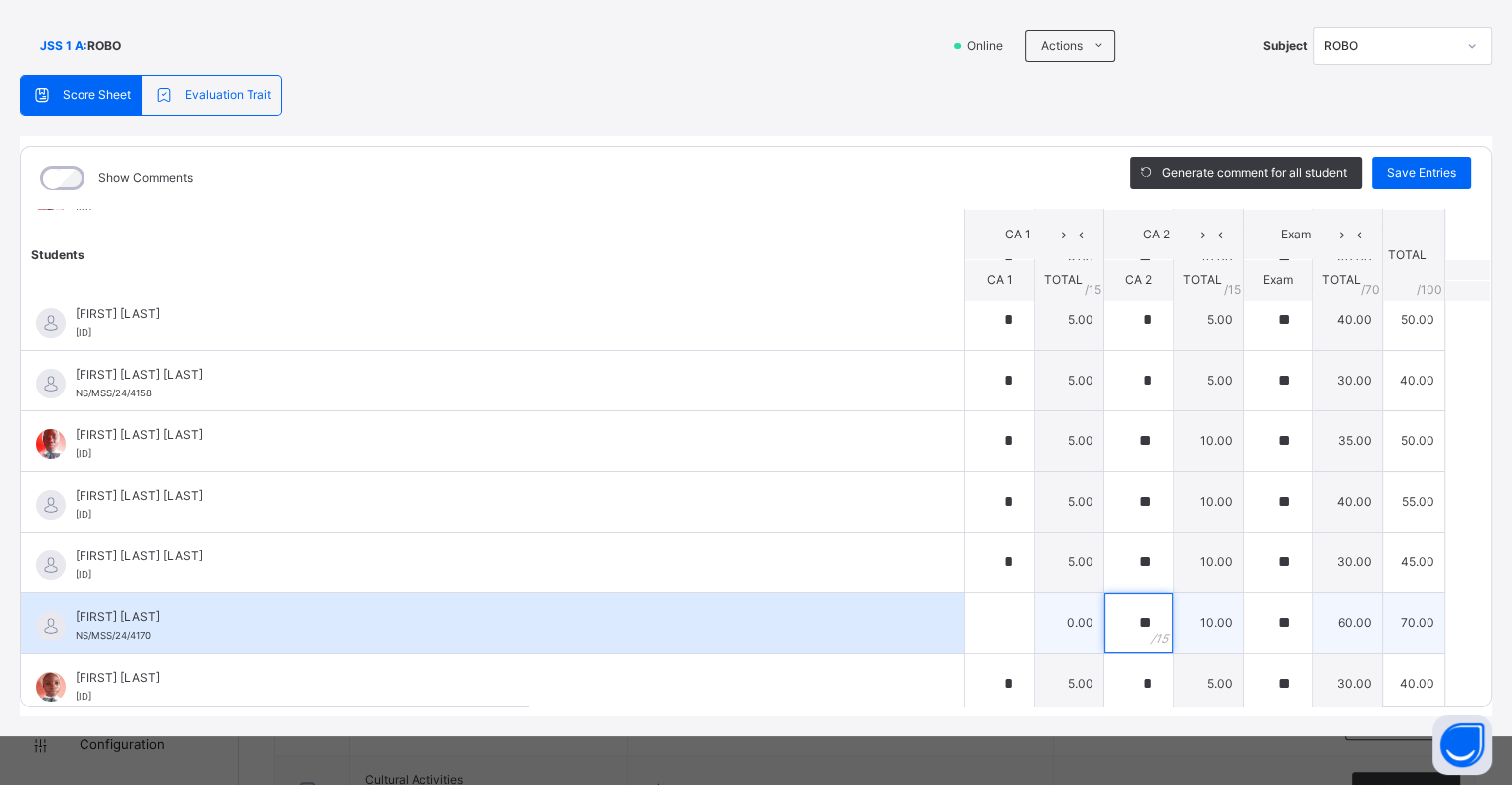 click on "**" at bounding box center (1138, 623) 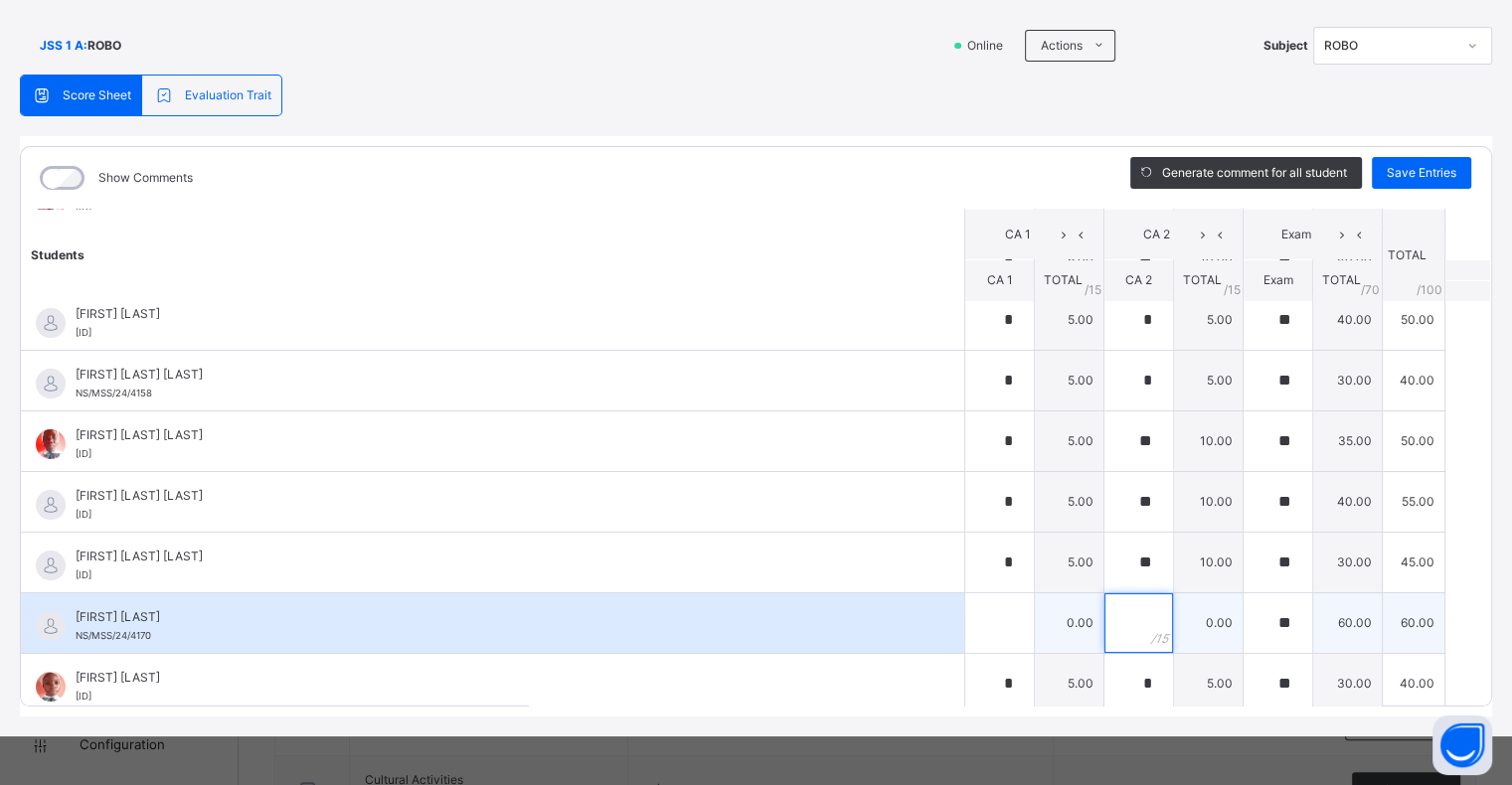 type 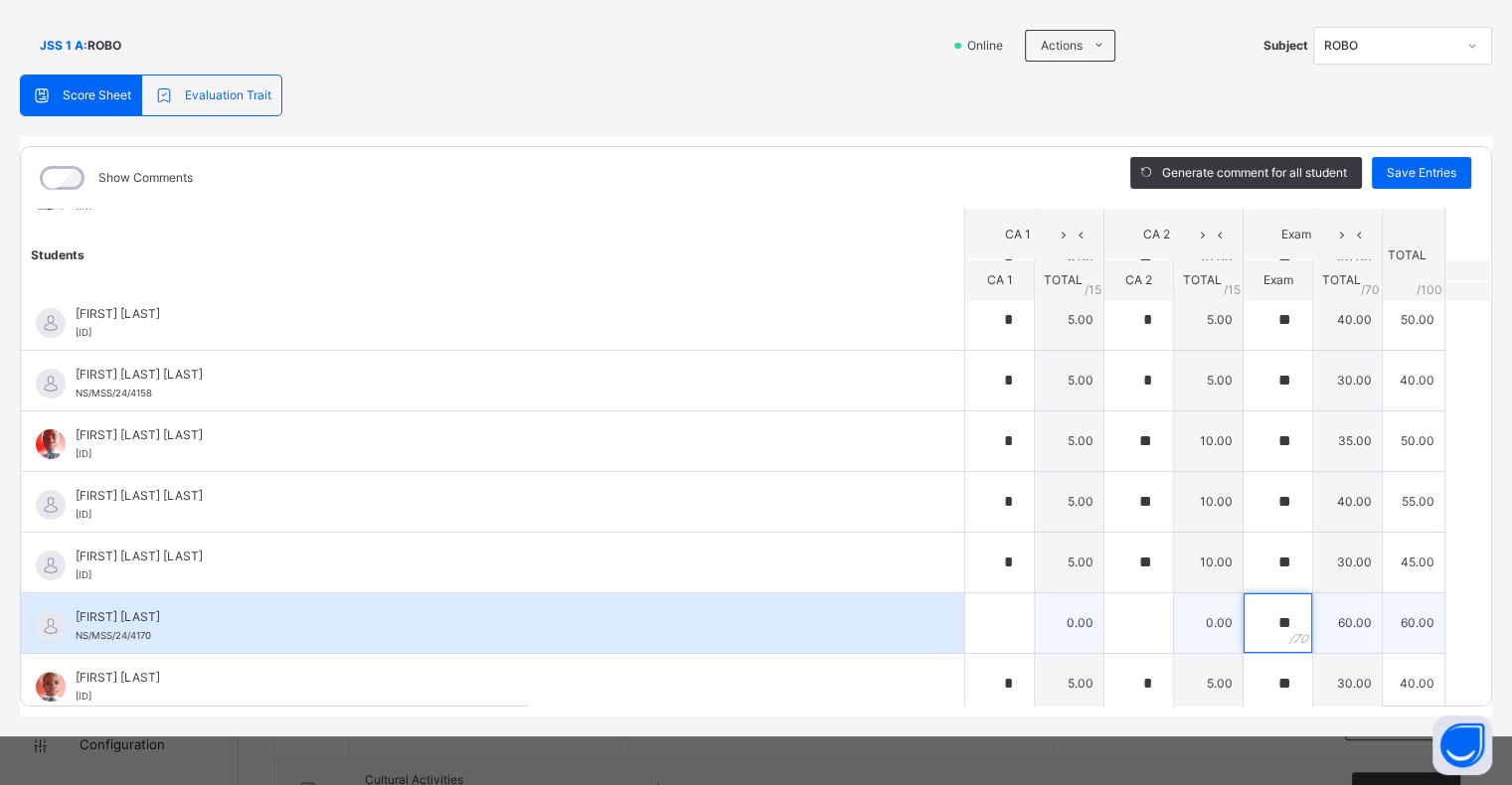 click on "**" at bounding box center [1277, 623] 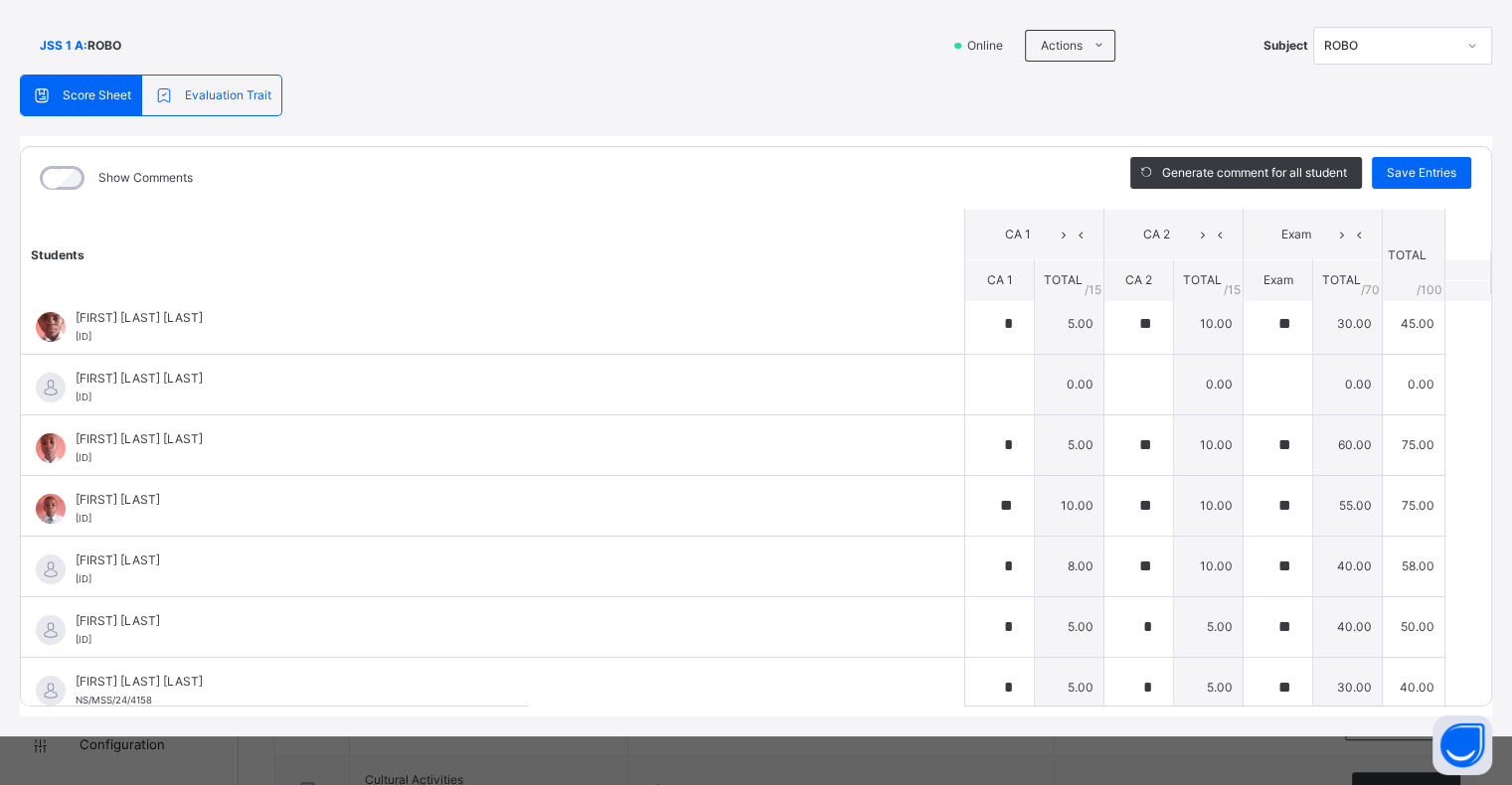 scroll, scrollTop: 0, scrollLeft: 0, axis: both 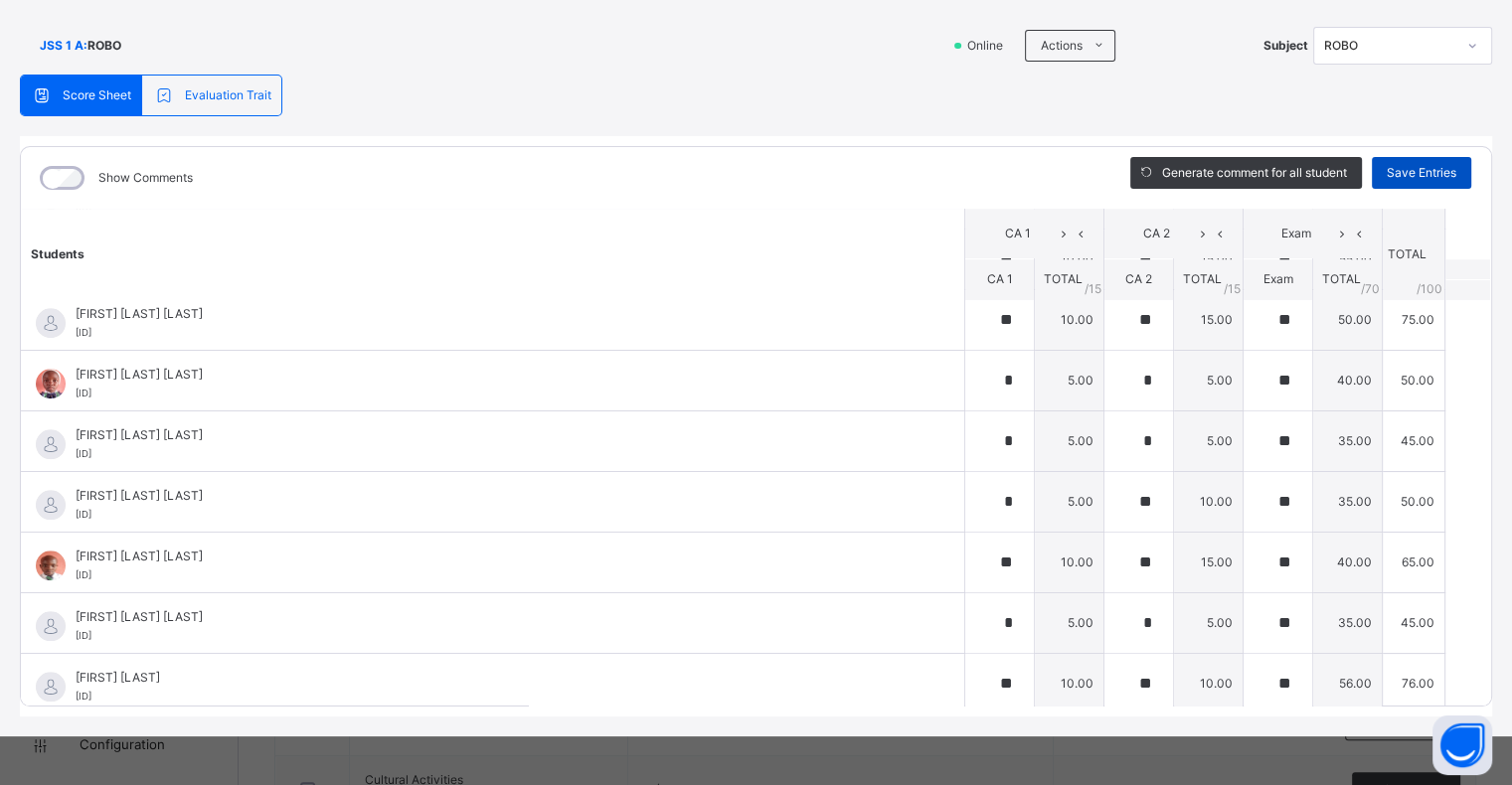 type 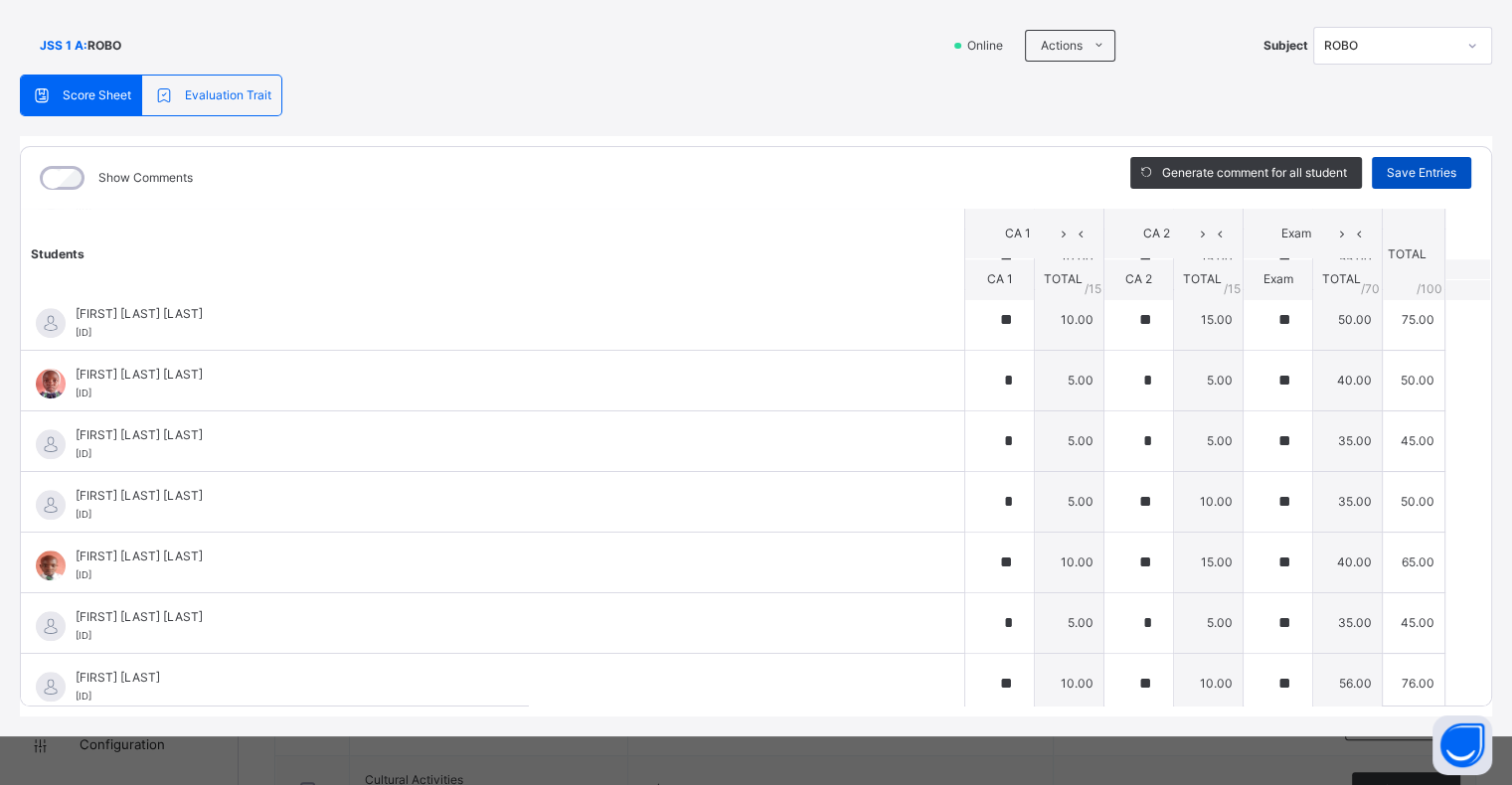 click on "Save Entries" at bounding box center (1422, 173) 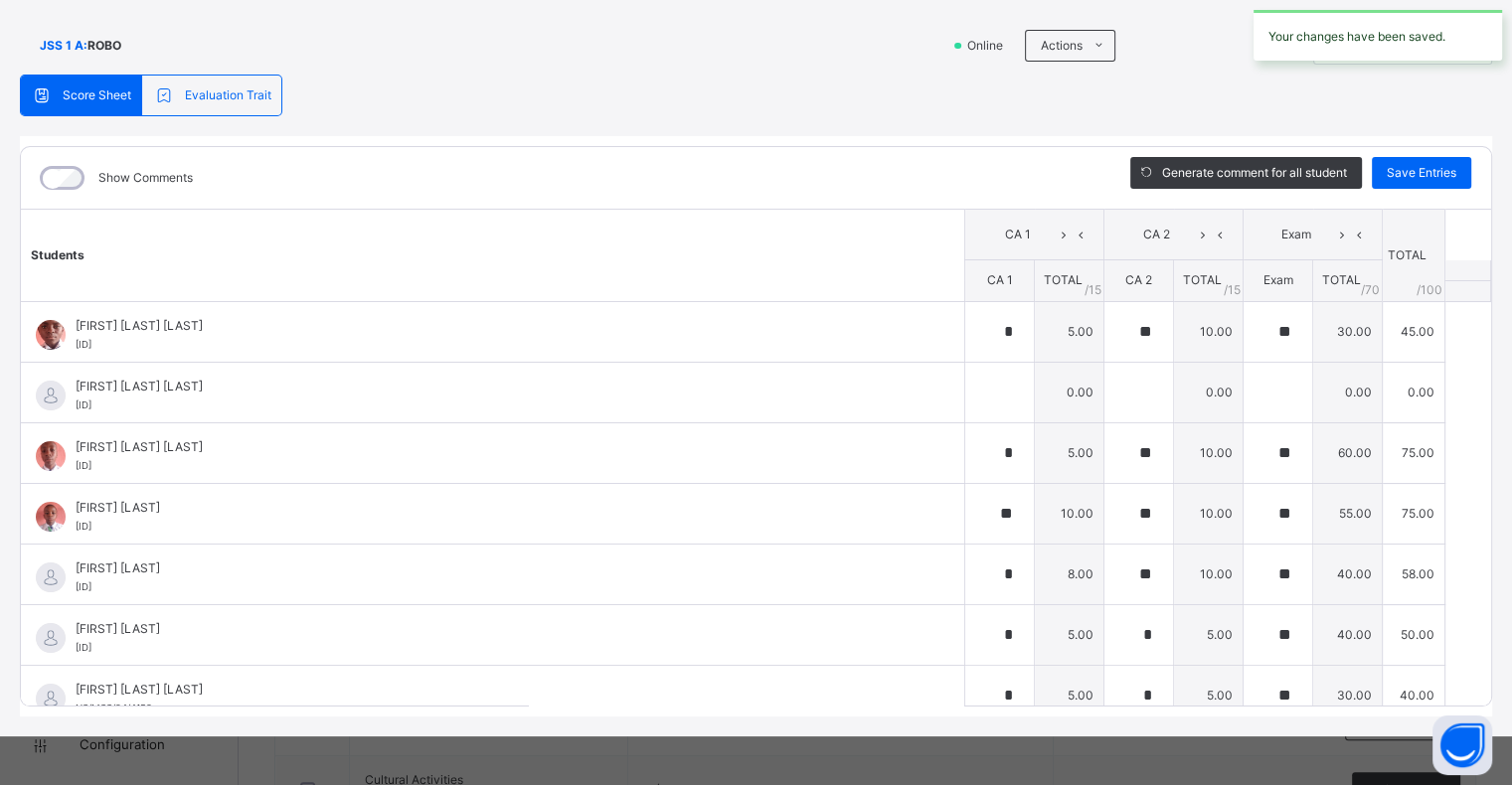 type on "*" 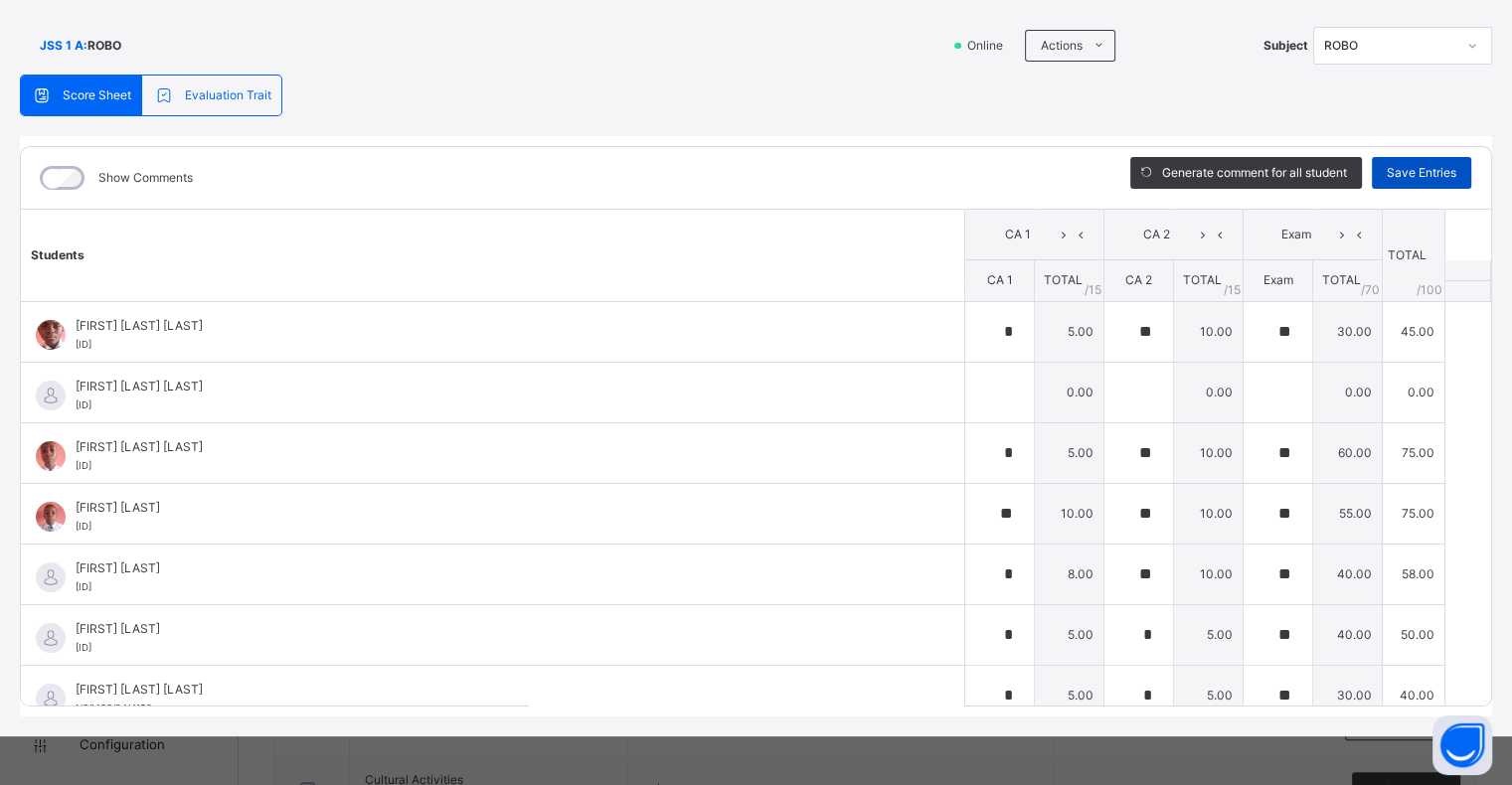 click on "Save Entries" at bounding box center (1422, 173) 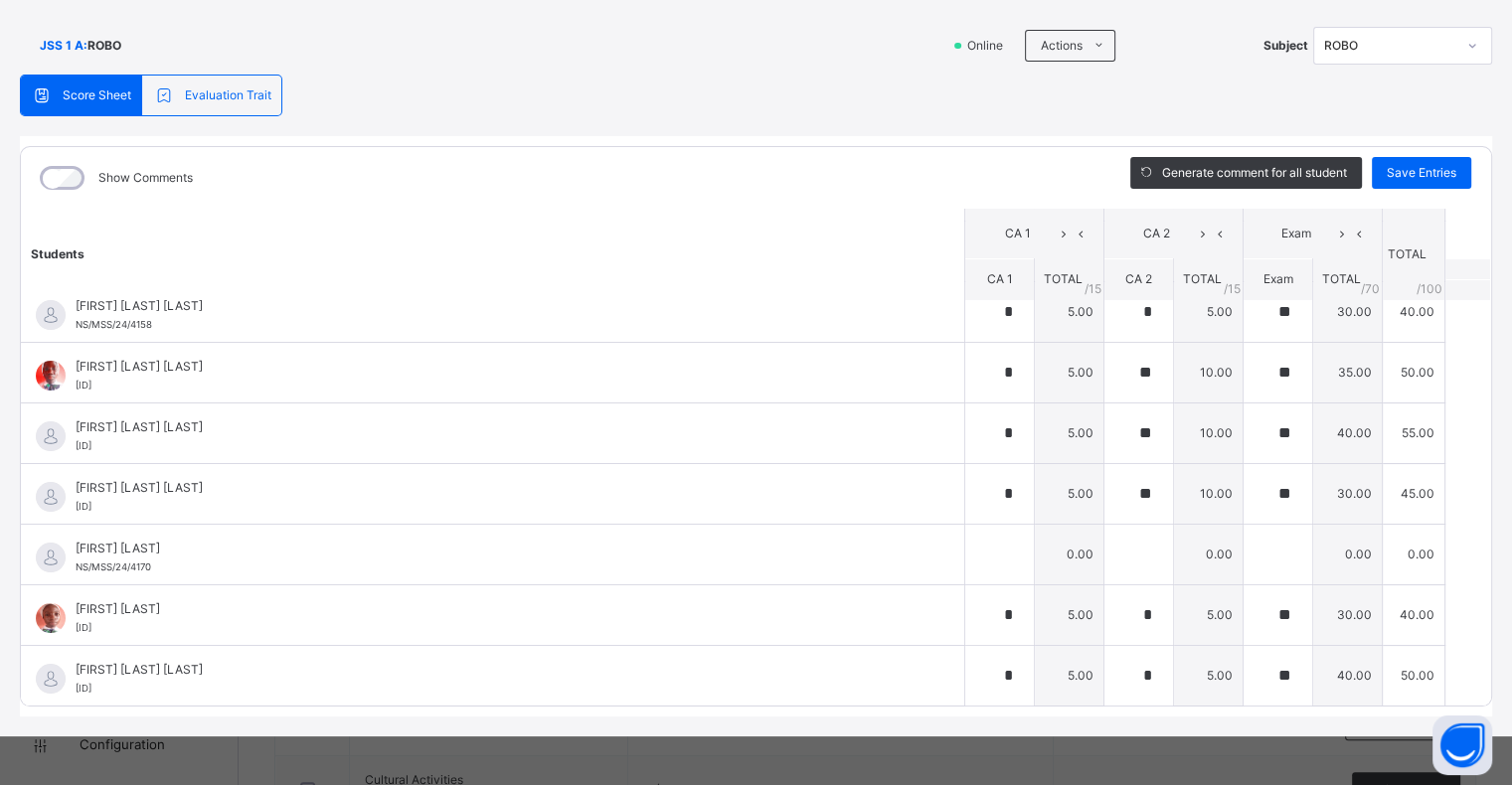 scroll, scrollTop: 315, scrollLeft: 0, axis: vertical 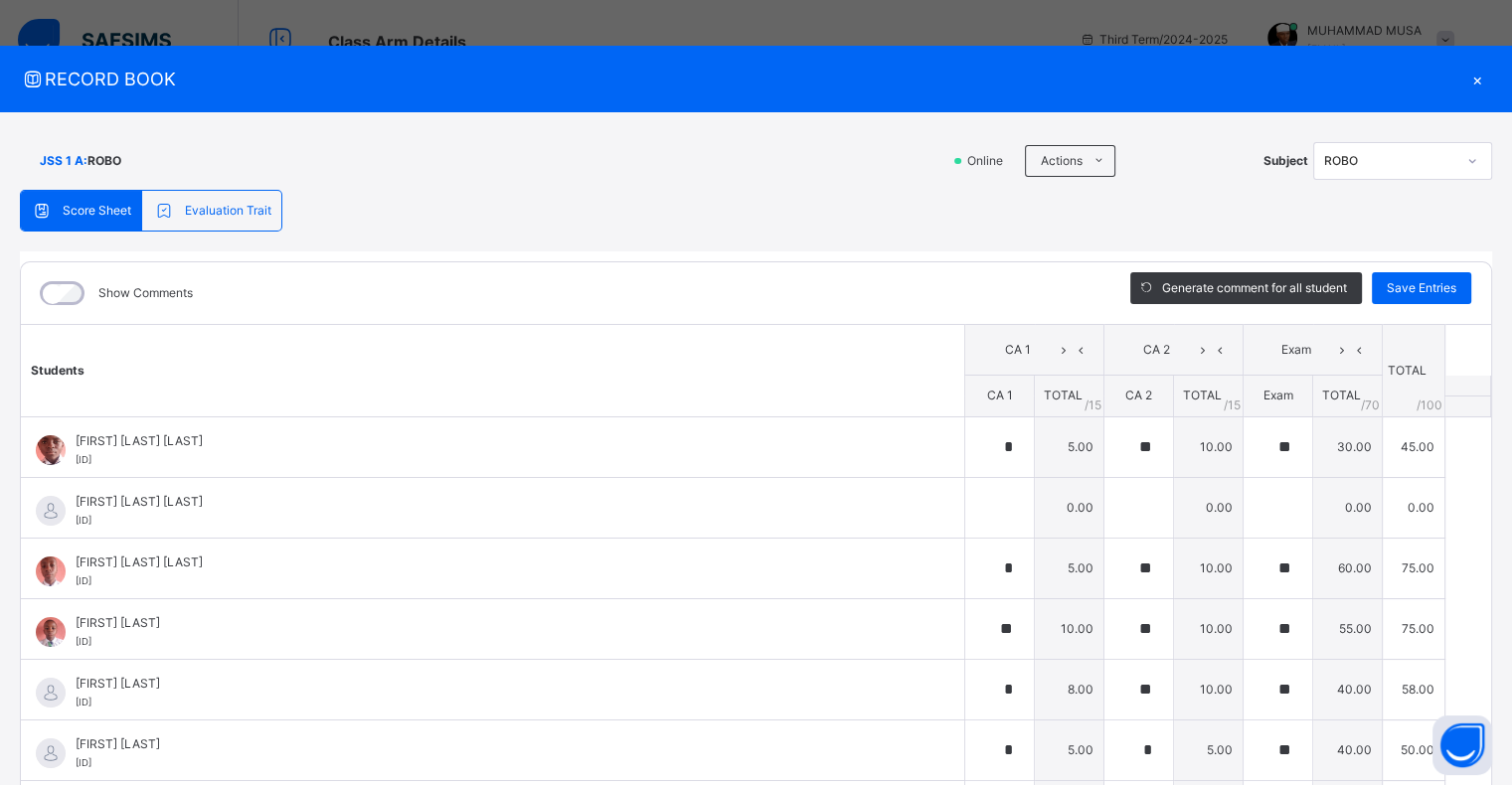 click on "×" at bounding box center (1477, 78) 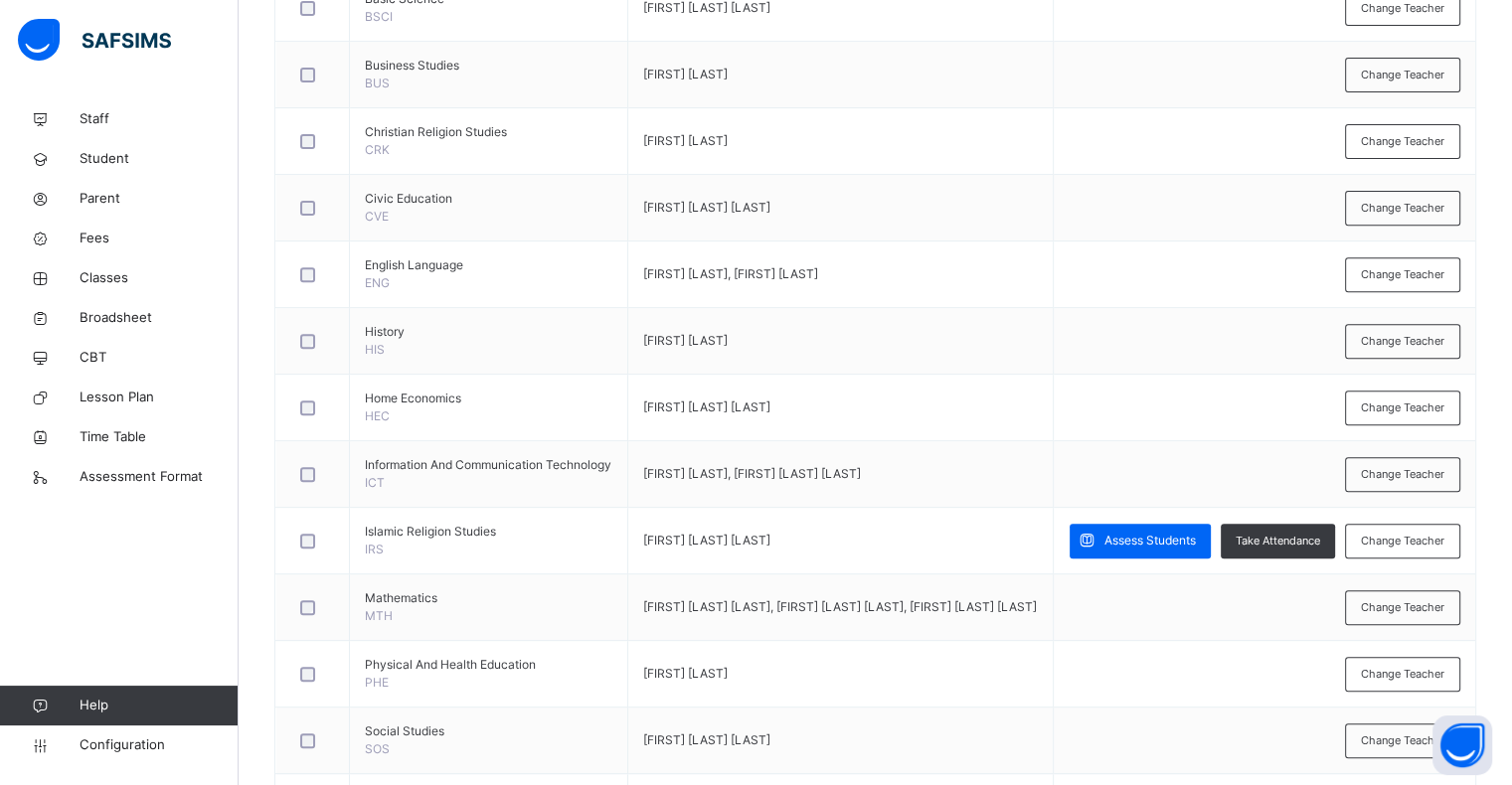 scroll, scrollTop: 743, scrollLeft: 0, axis: vertical 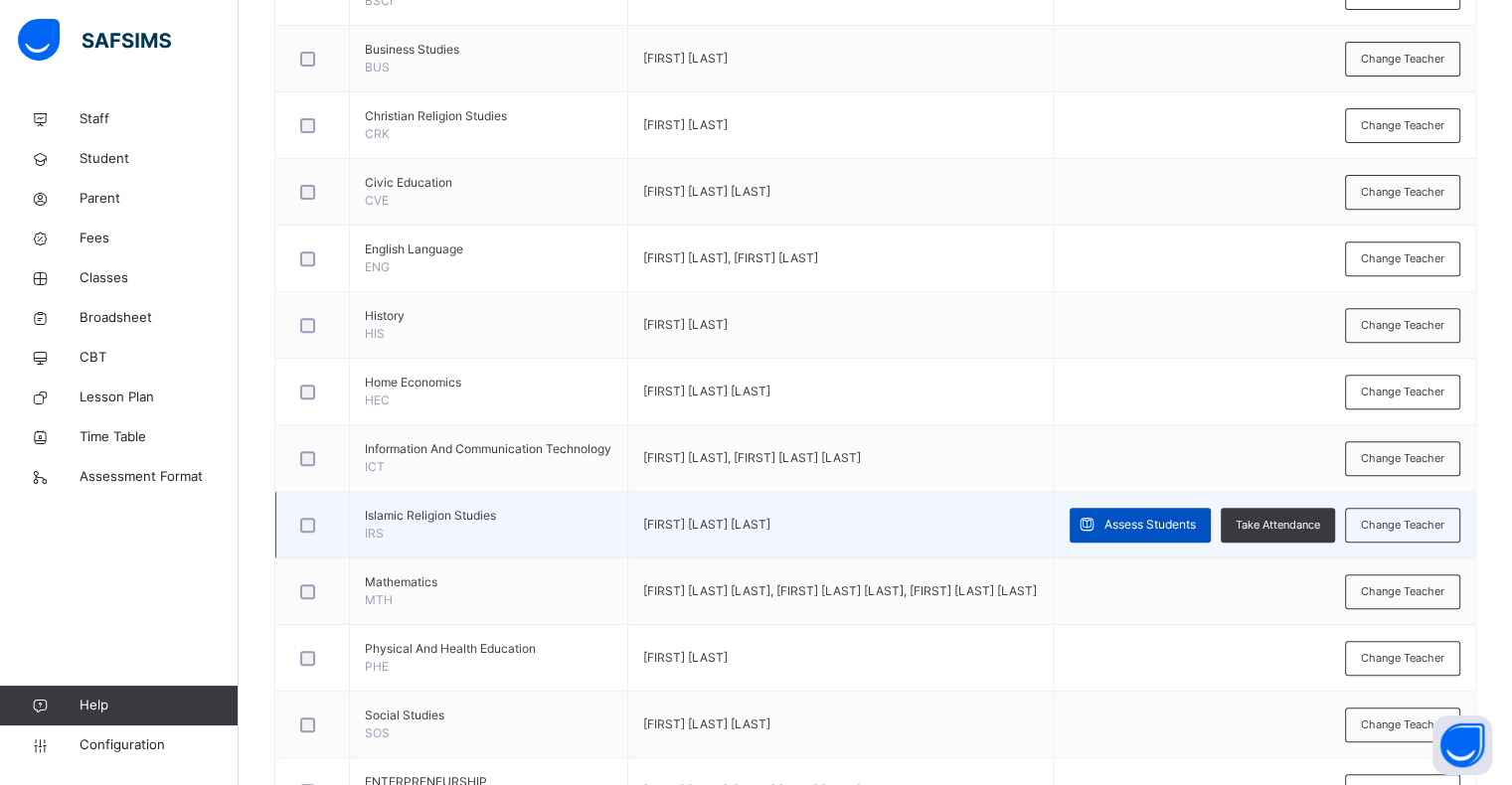 click on "Assess Students" at bounding box center [1150, 525] 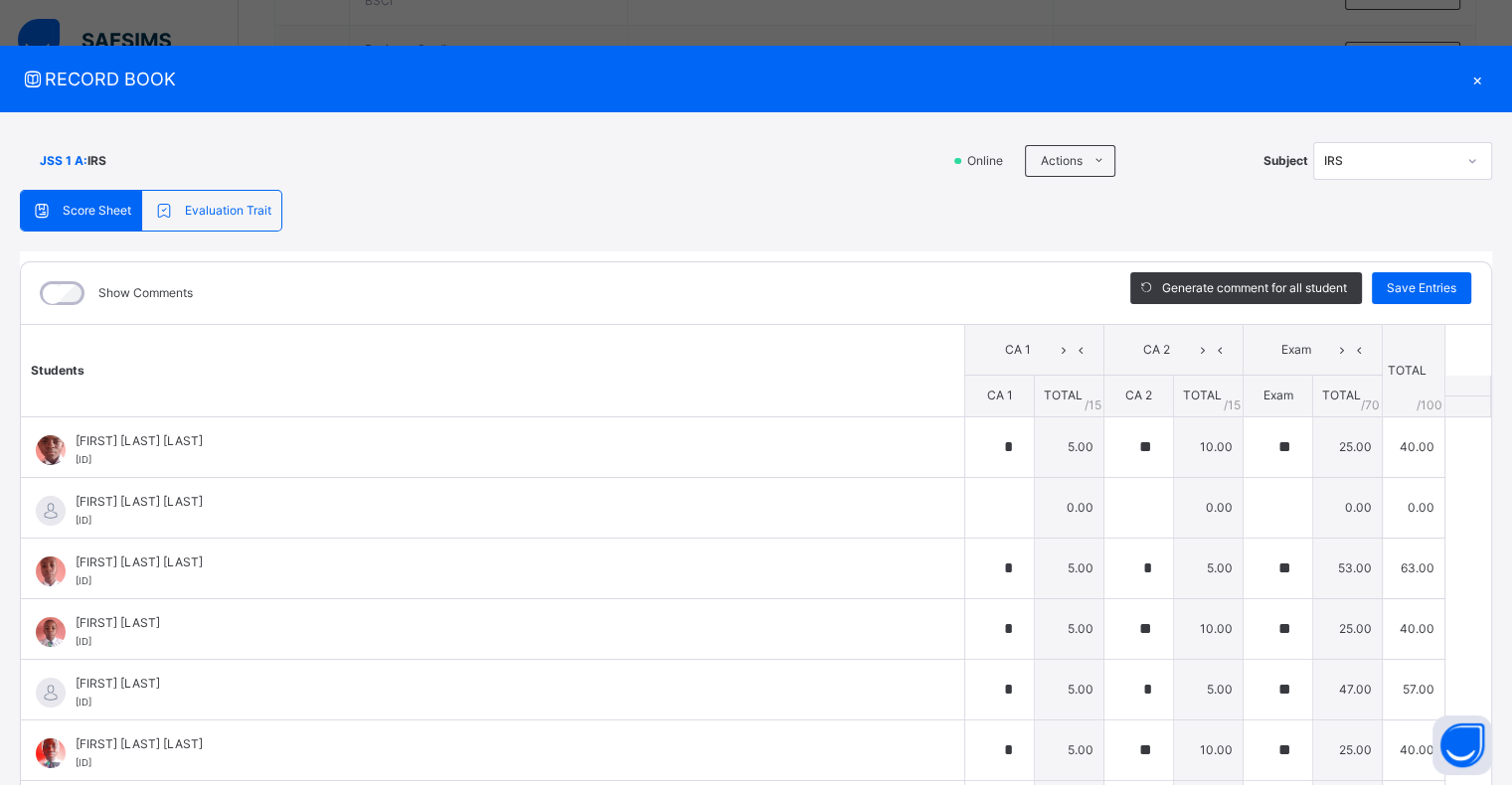 type on "*" 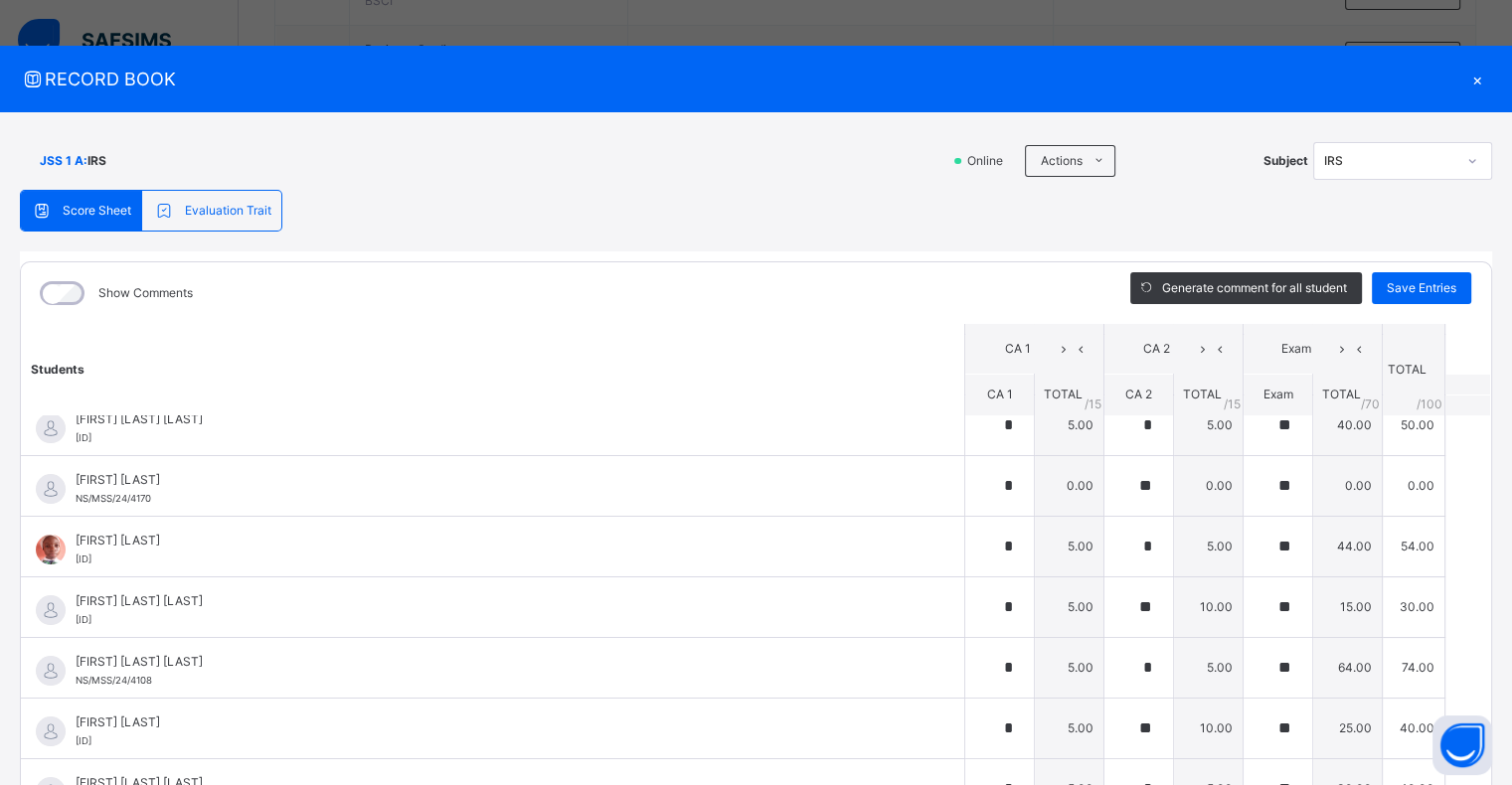 scroll, scrollTop: 381, scrollLeft: 0, axis: vertical 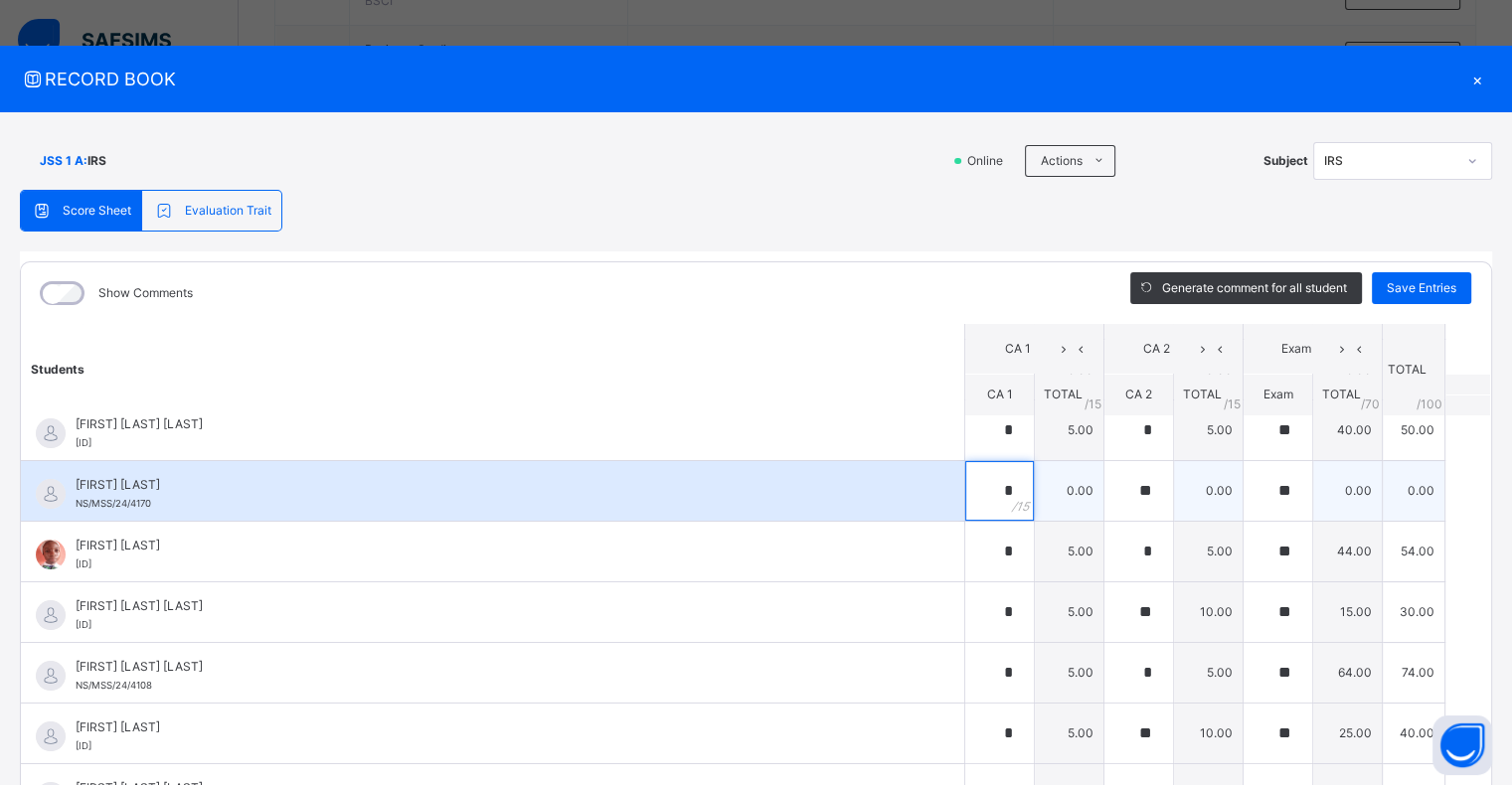 click on "*" at bounding box center [999, 491] 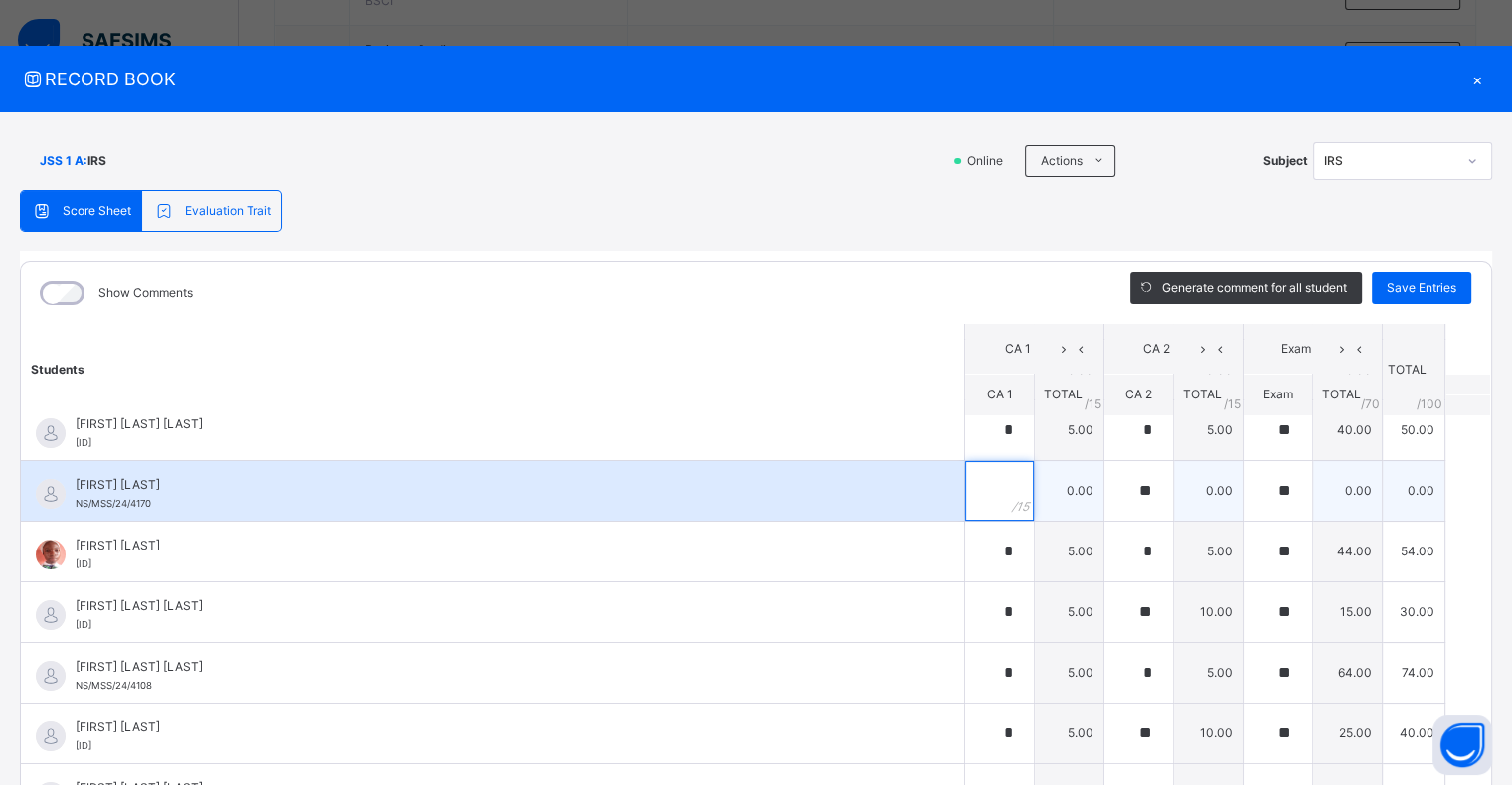 type 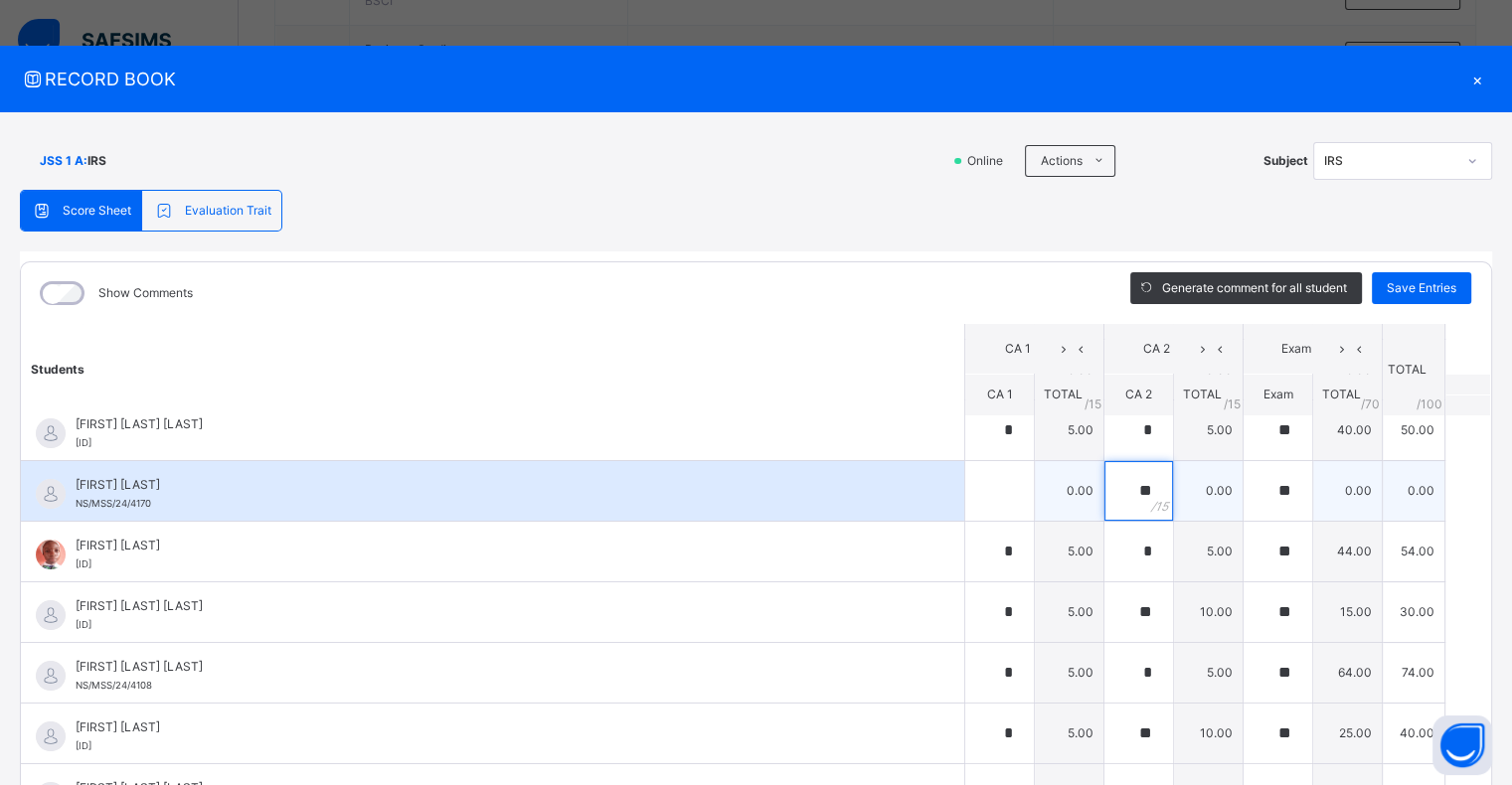 click on "**" at bounding box center [1138, 491] 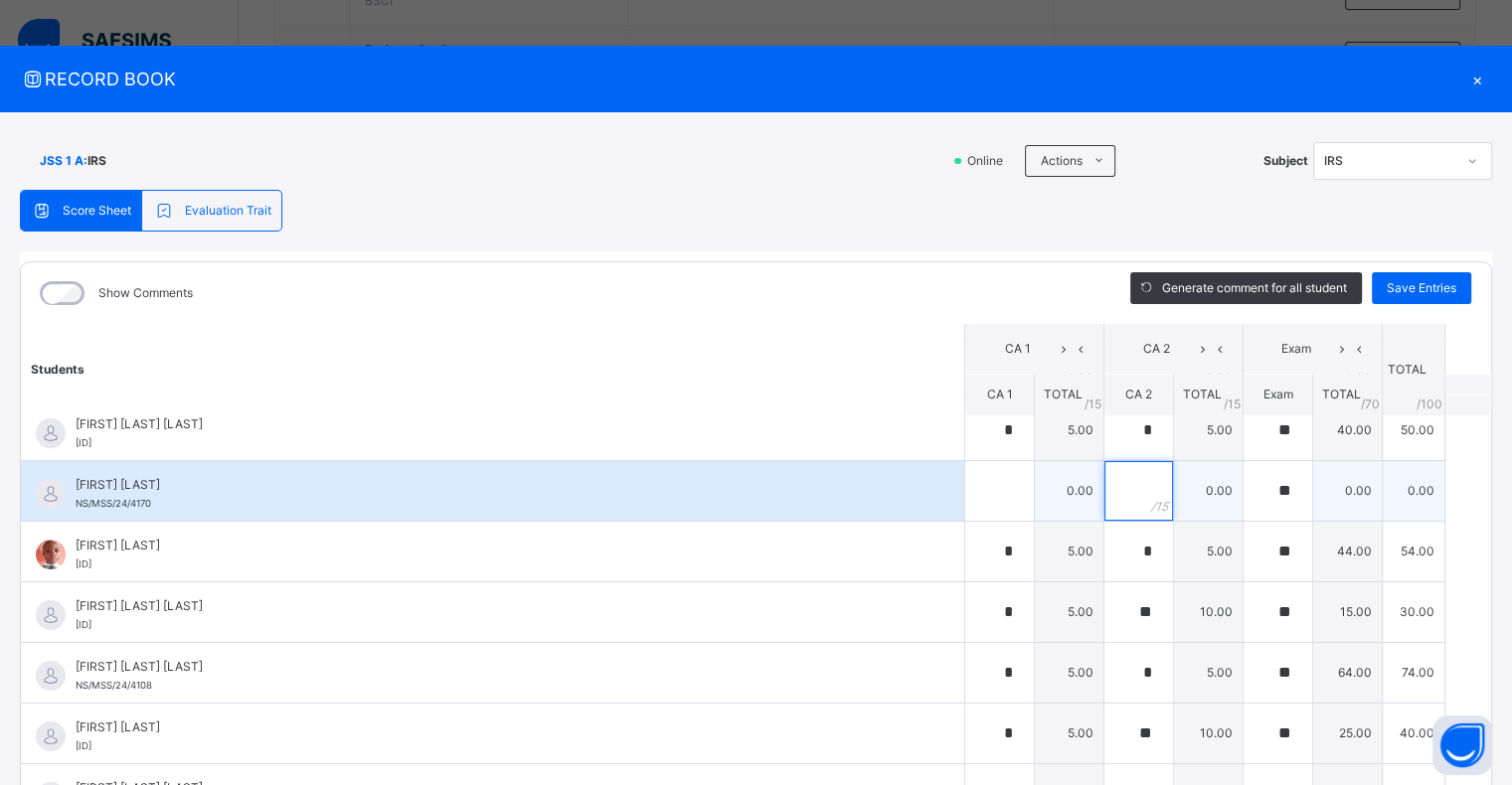 type 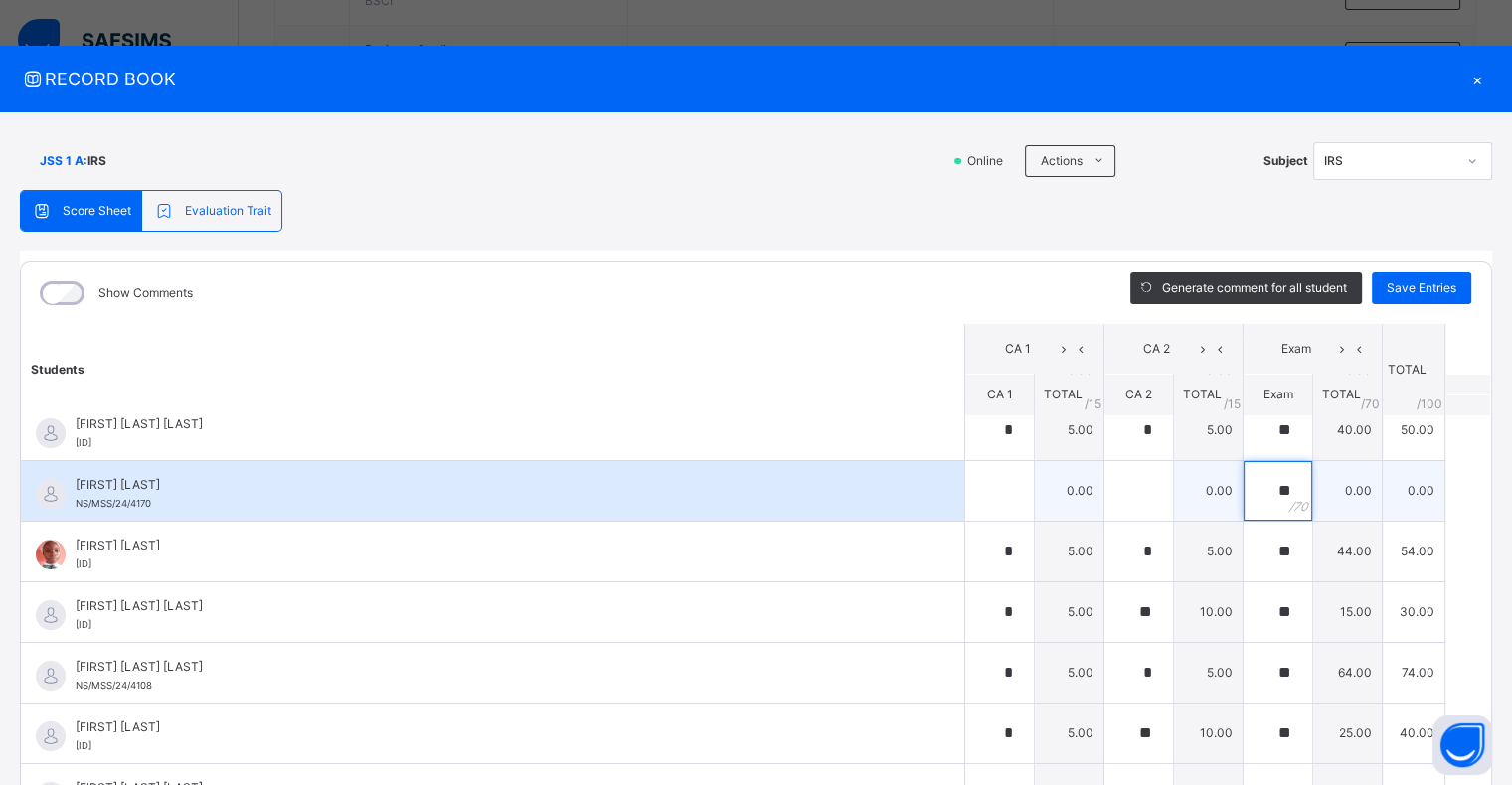 click on "**" at bounding box center [1277, 491] 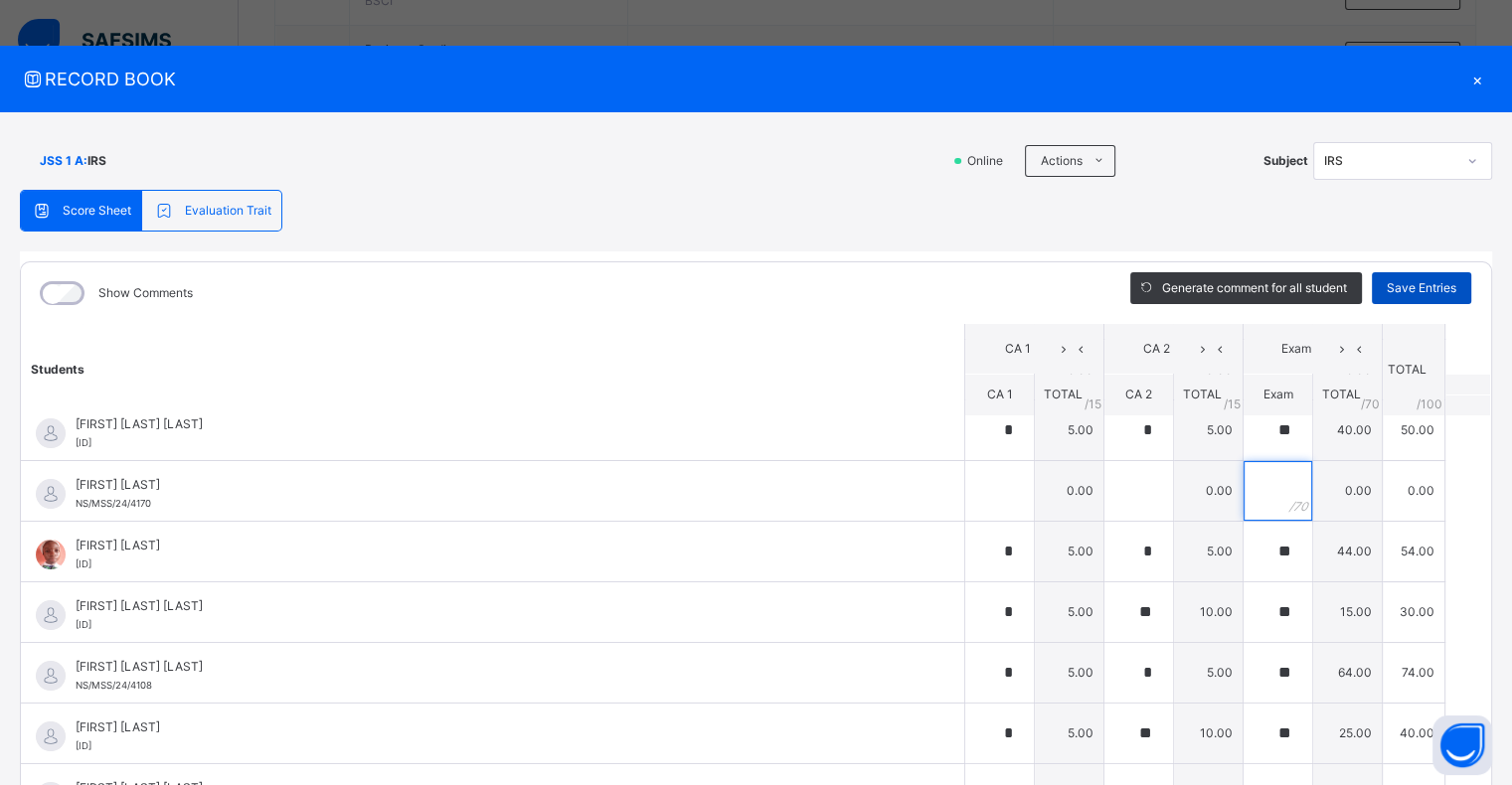 type 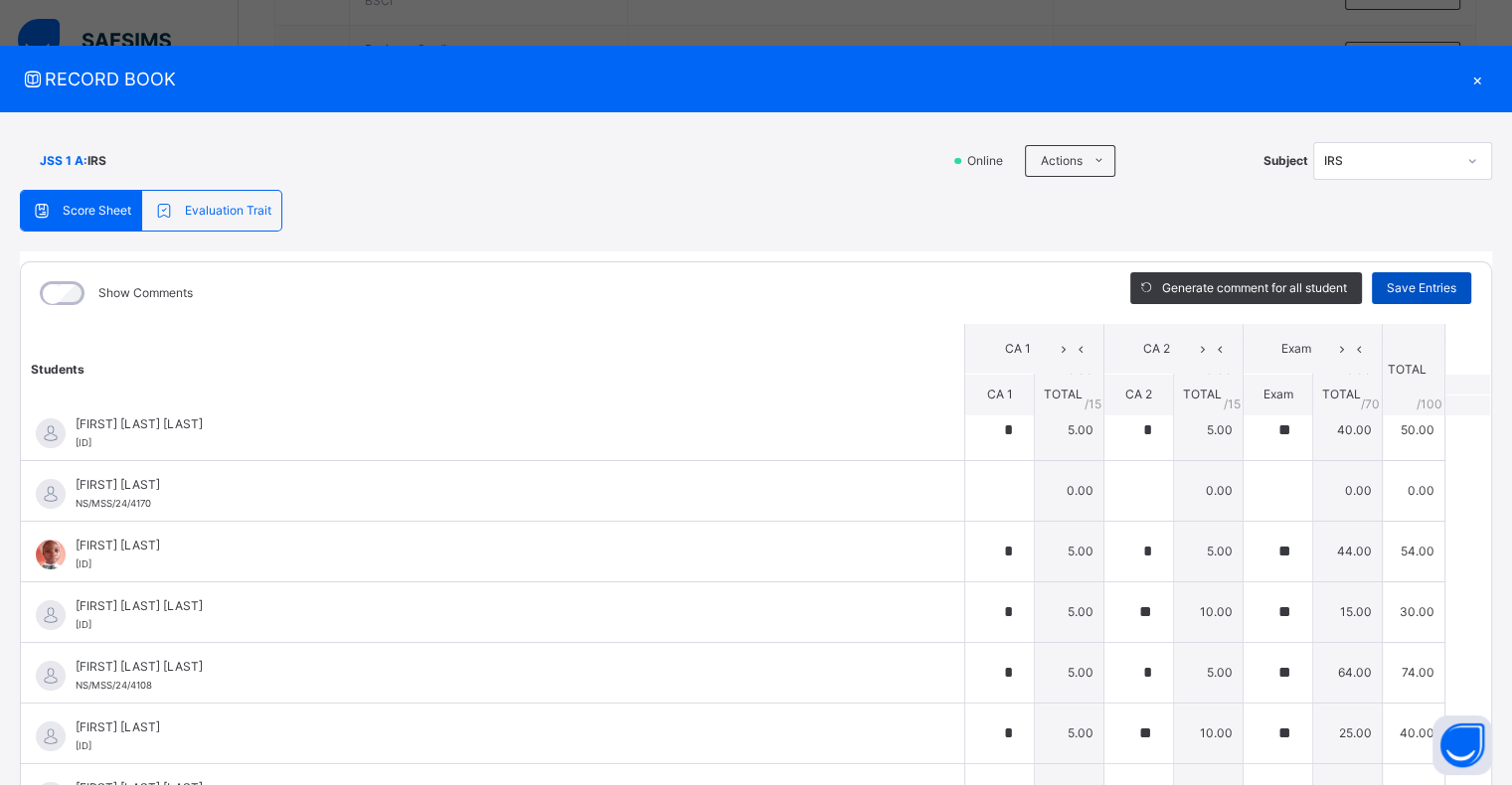 click on "Save Entries" at bounding box center (1422, 288) 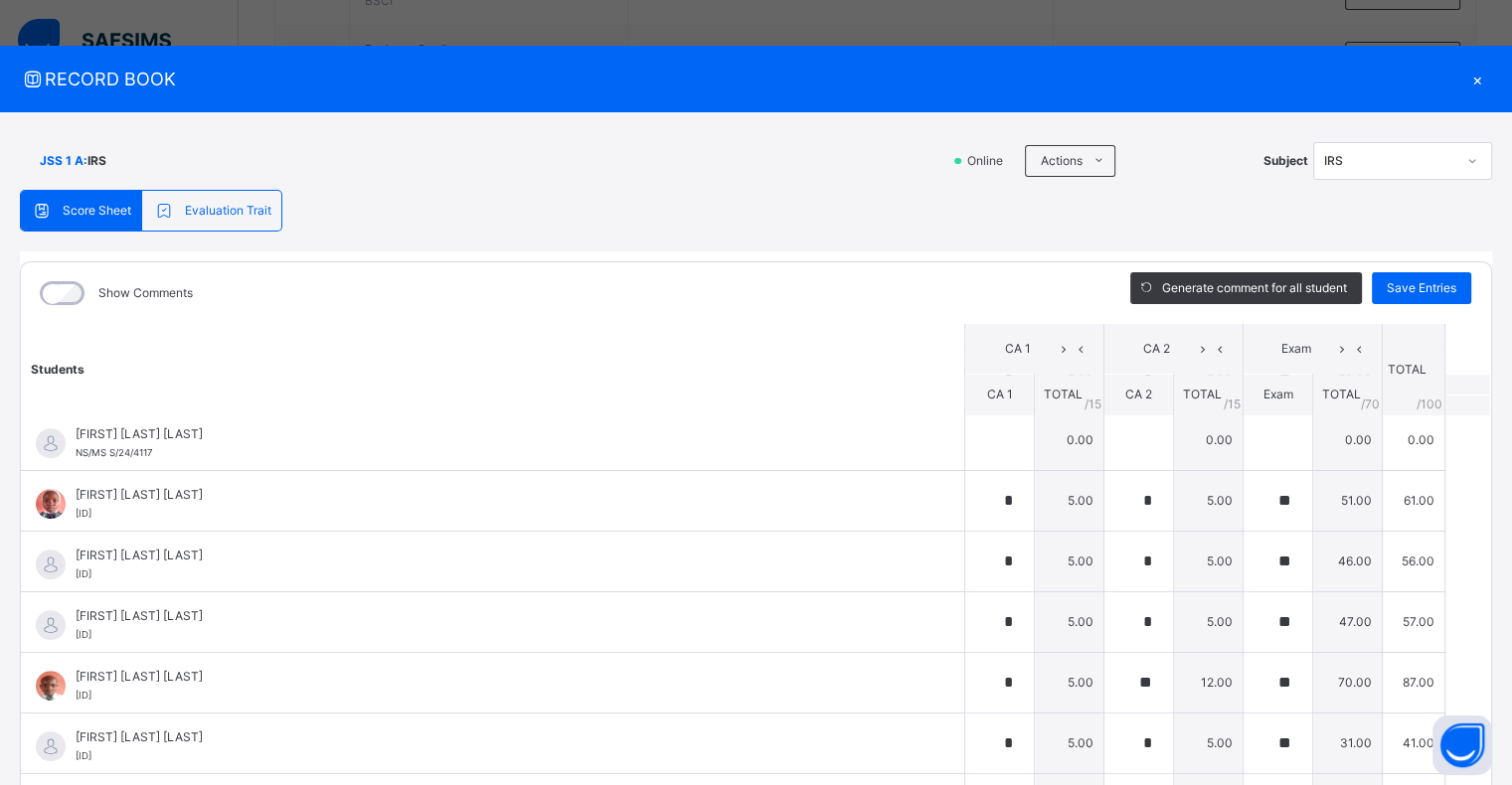 scroll, scrollTop: 1105, scrollLeft: 0, axis: vertical 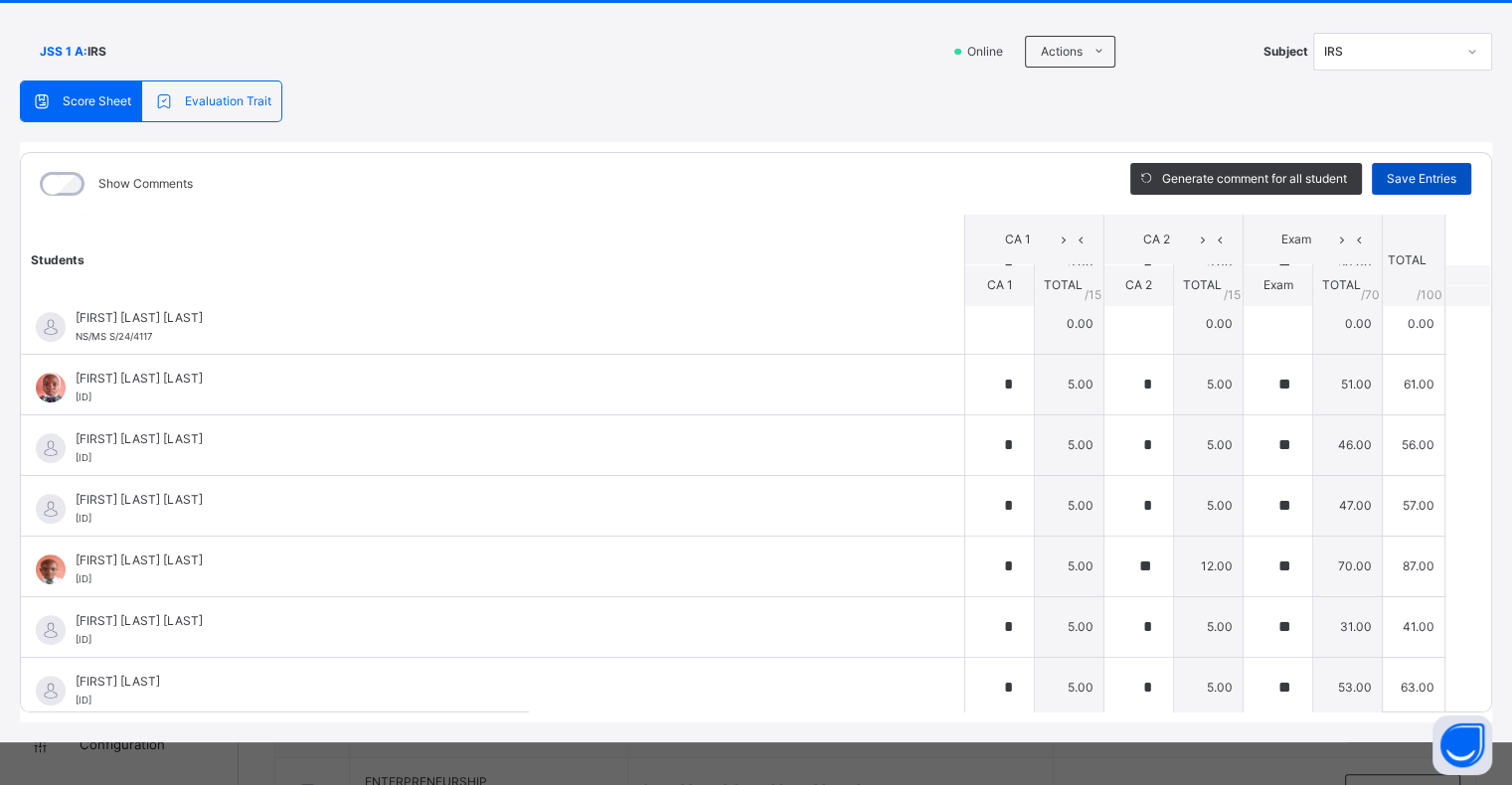 click on "Save Entries" at bounding box center [1422, 179] 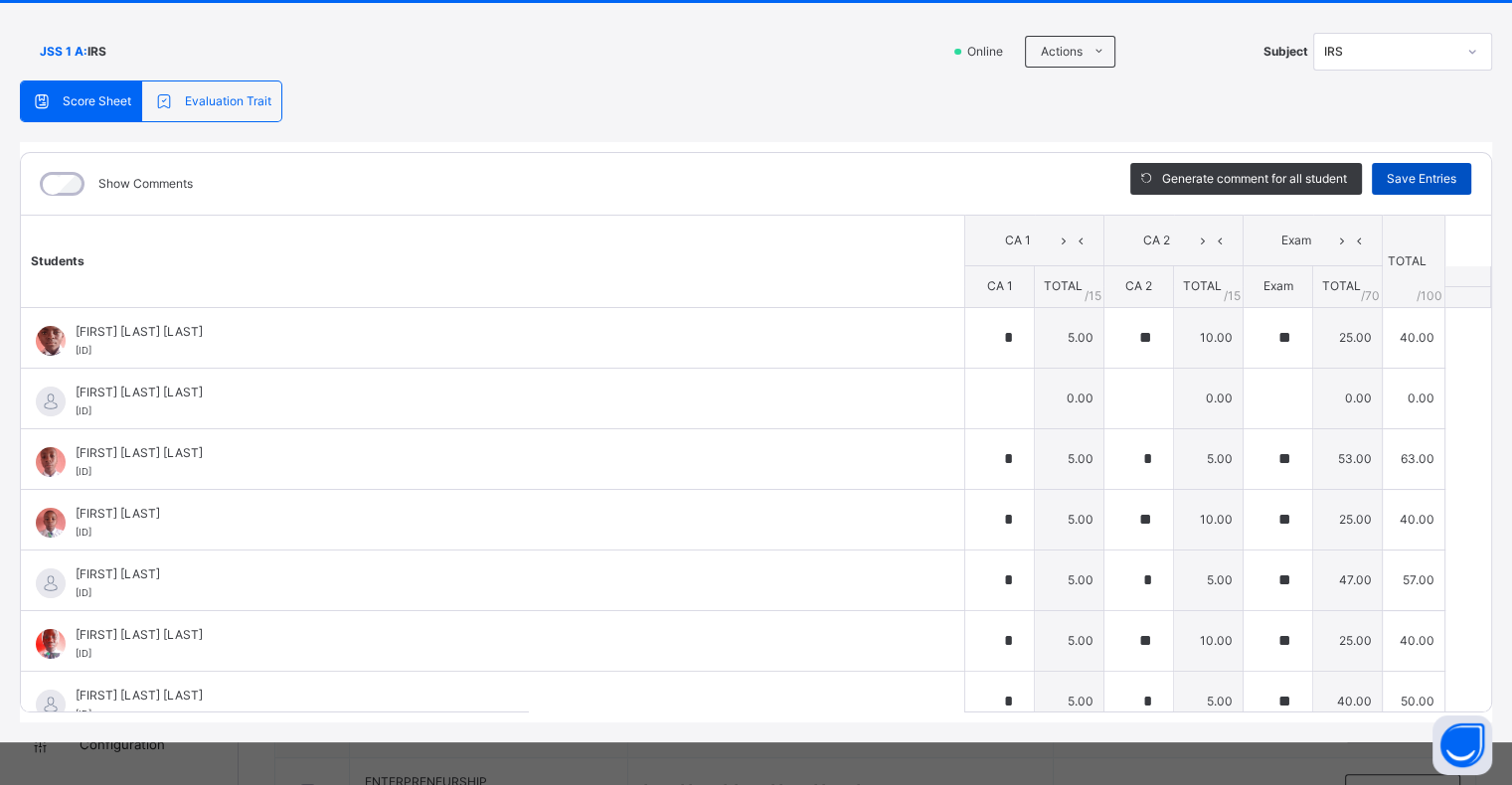 click on "Save Entries" at bounding box center (1422, 179) 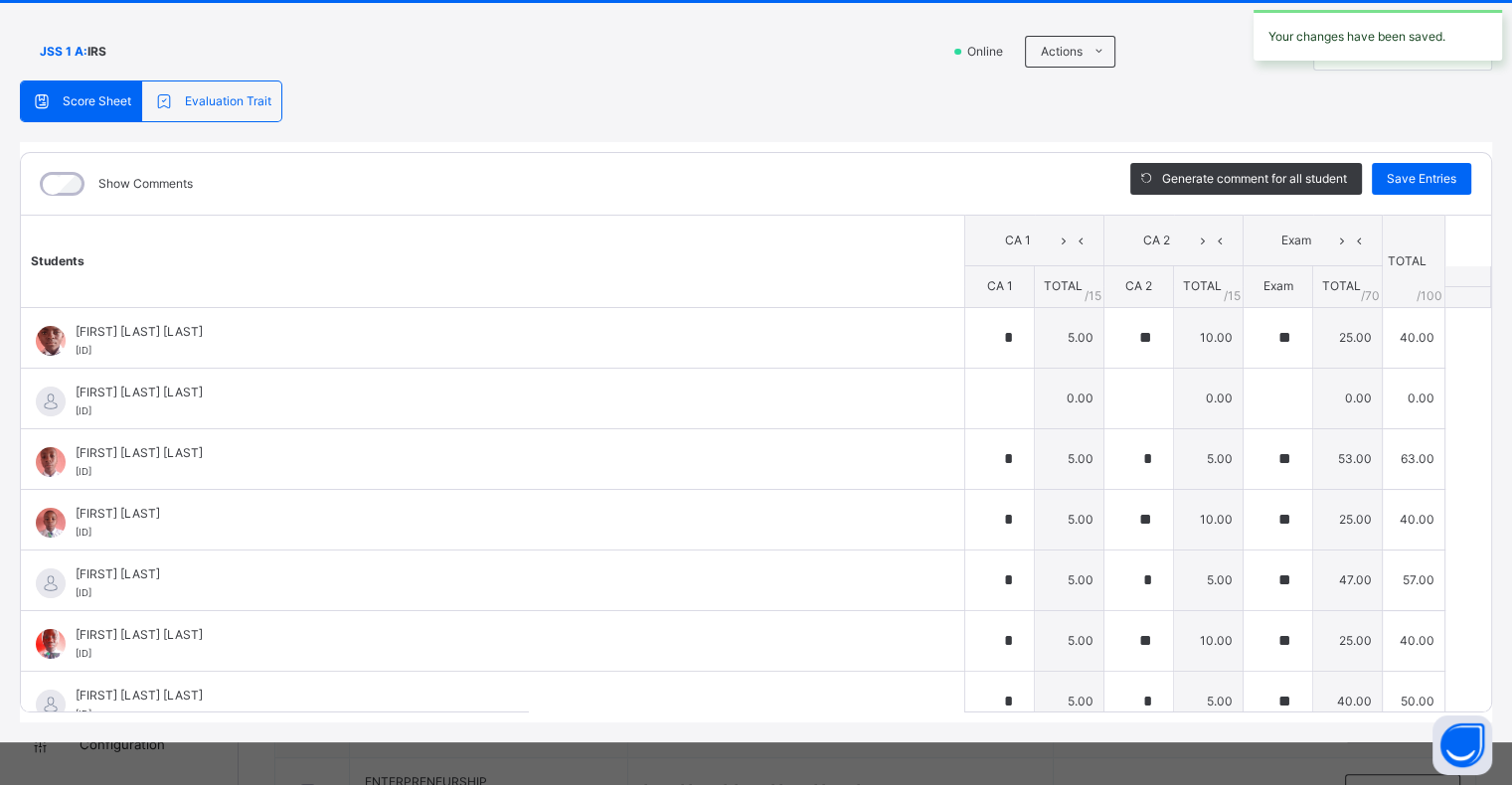 type on "*" 